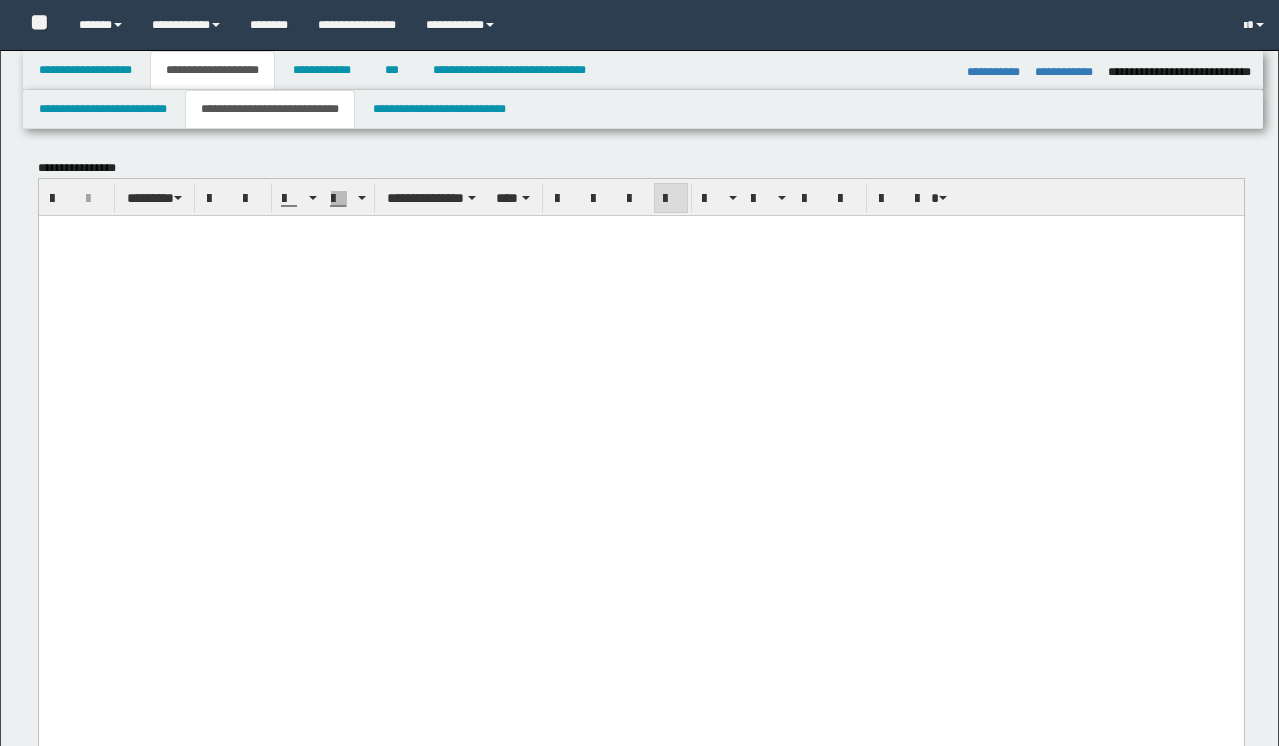 select on "*" 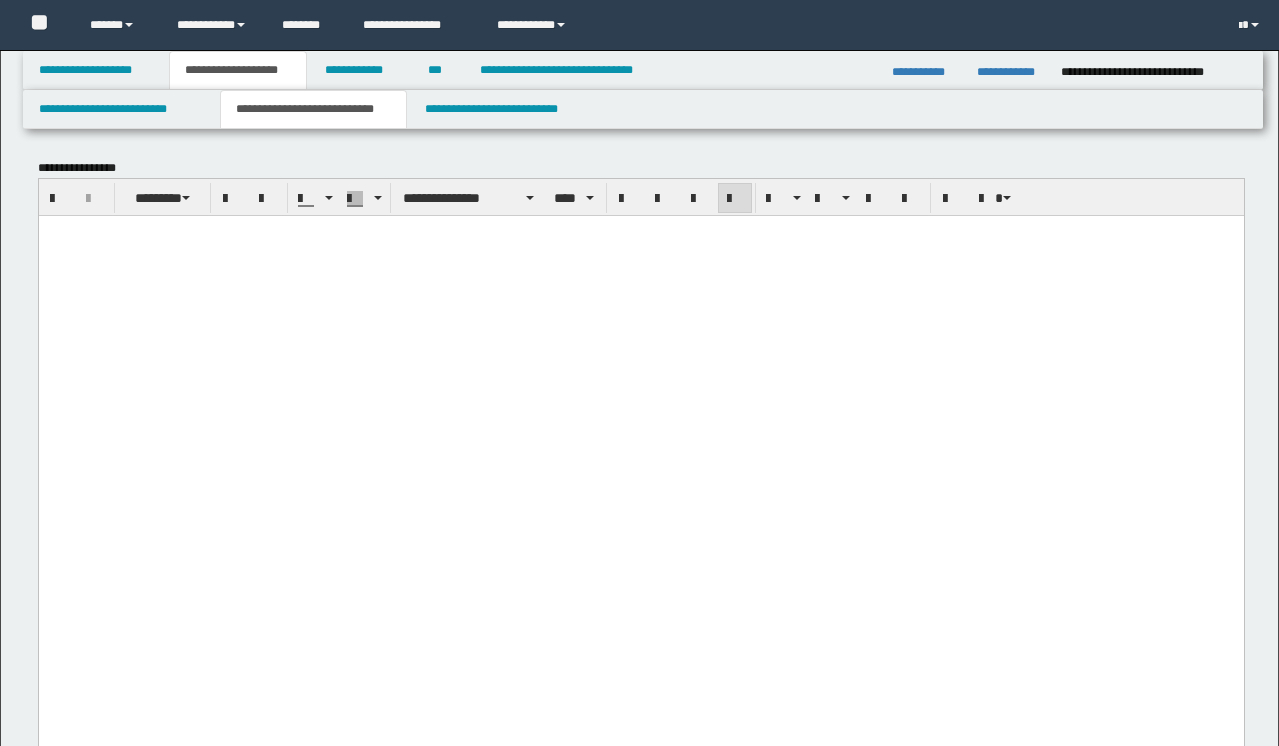 scroll, scrollTop: 984, scrollLeft: 0, axis: vertical 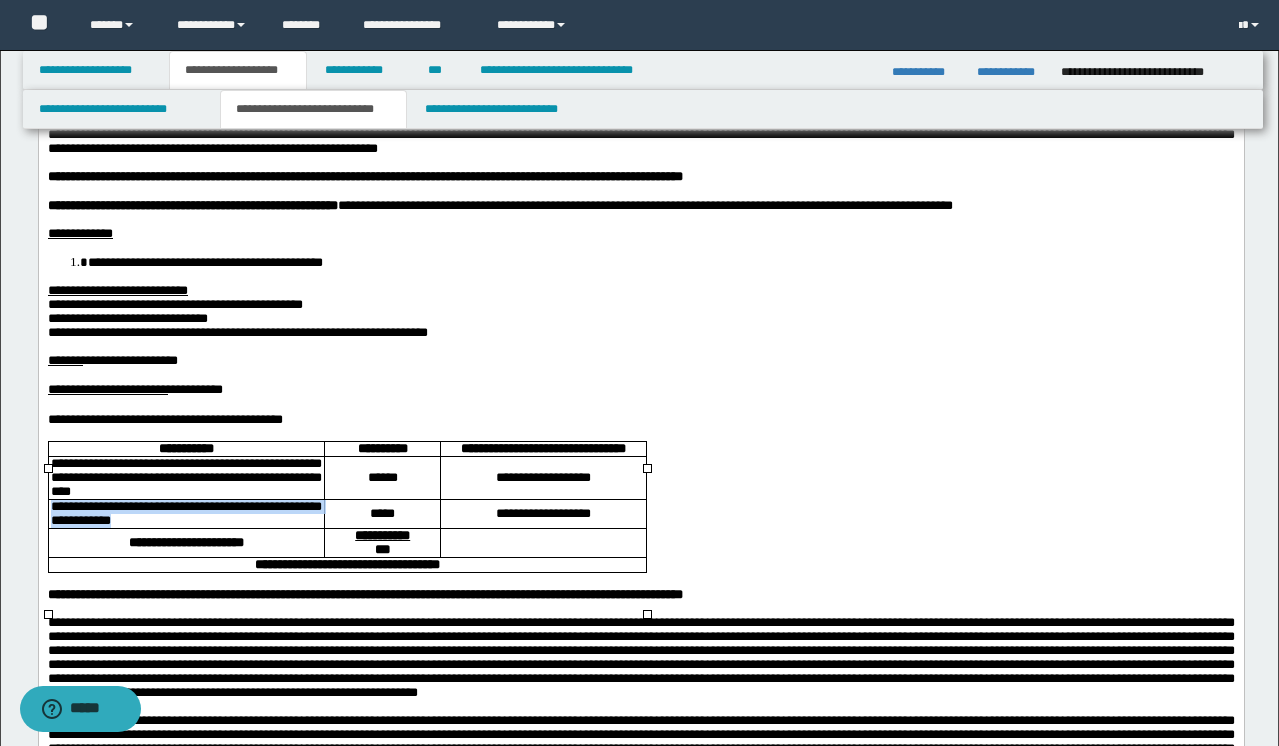 drag, startPoint x: 169, startPoint y: 559, endPoint x: 53, endPoint y: 539, distance: 117.71151 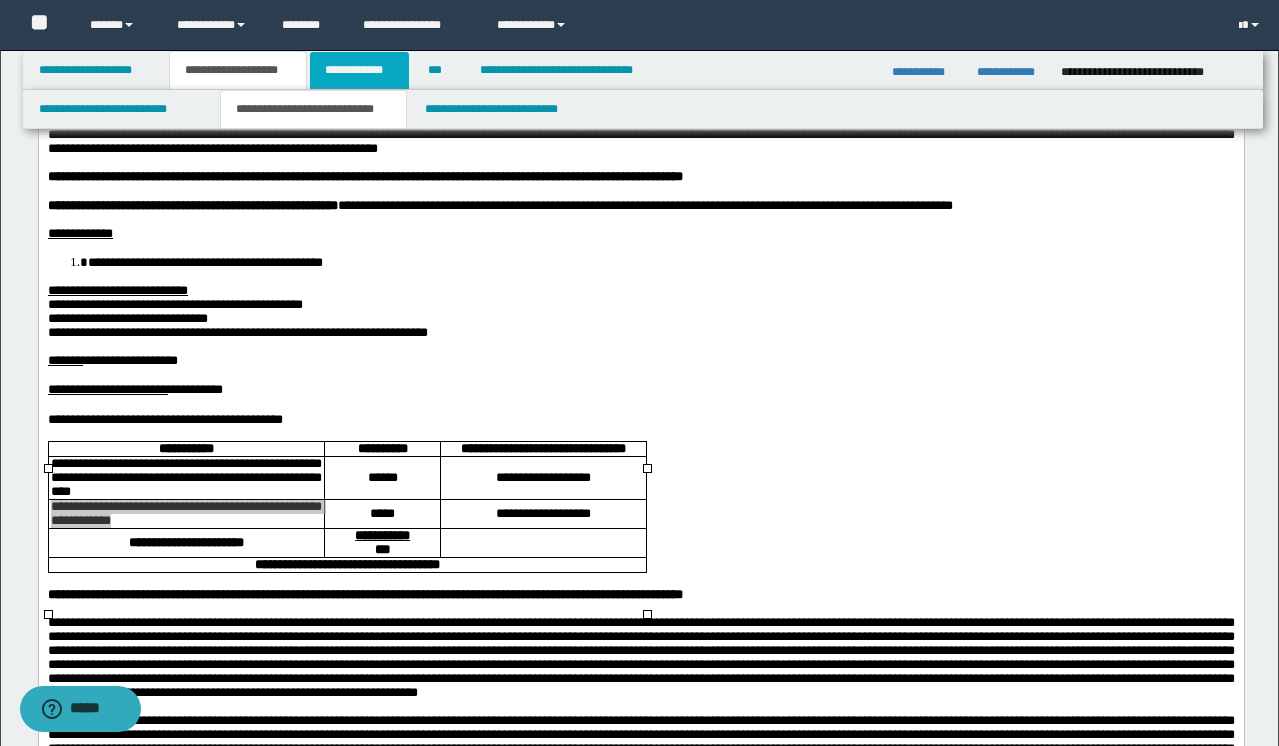click on "**********" at bounding box center [359, 70] 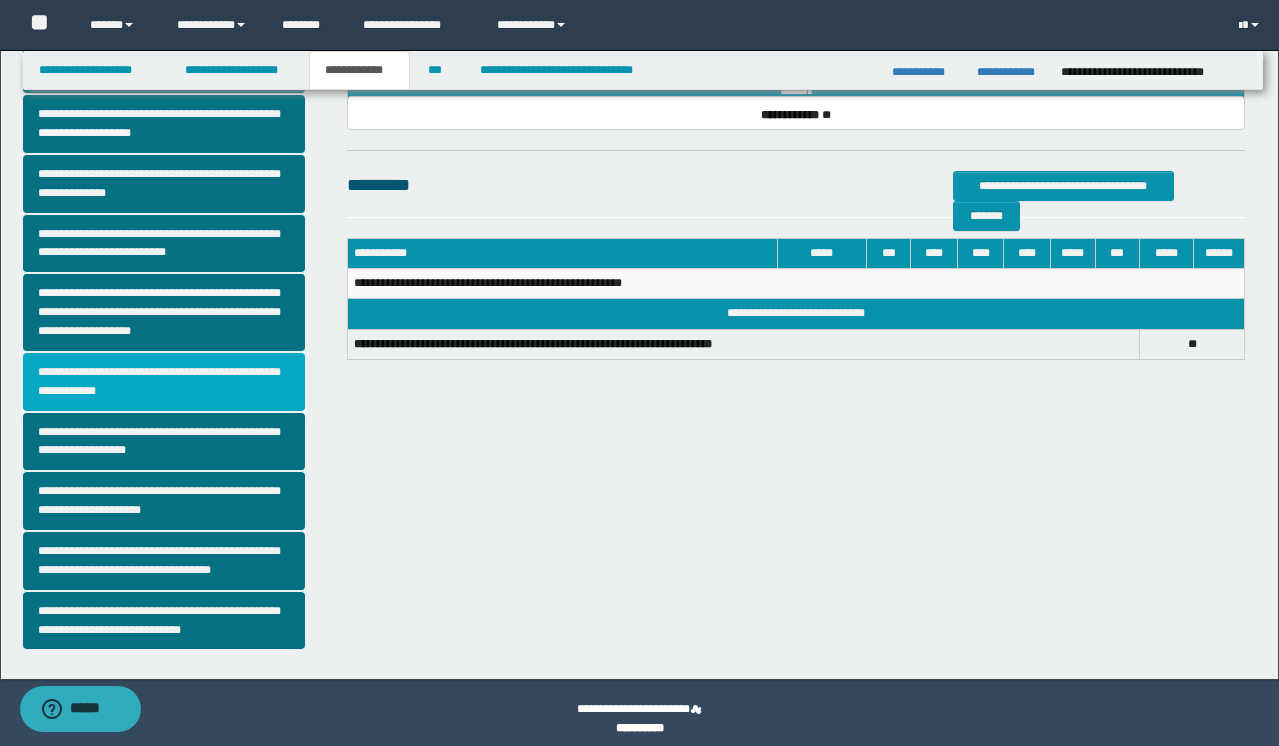scroll, scrollTop: 403, scrollLeft: 0, axis: vertical 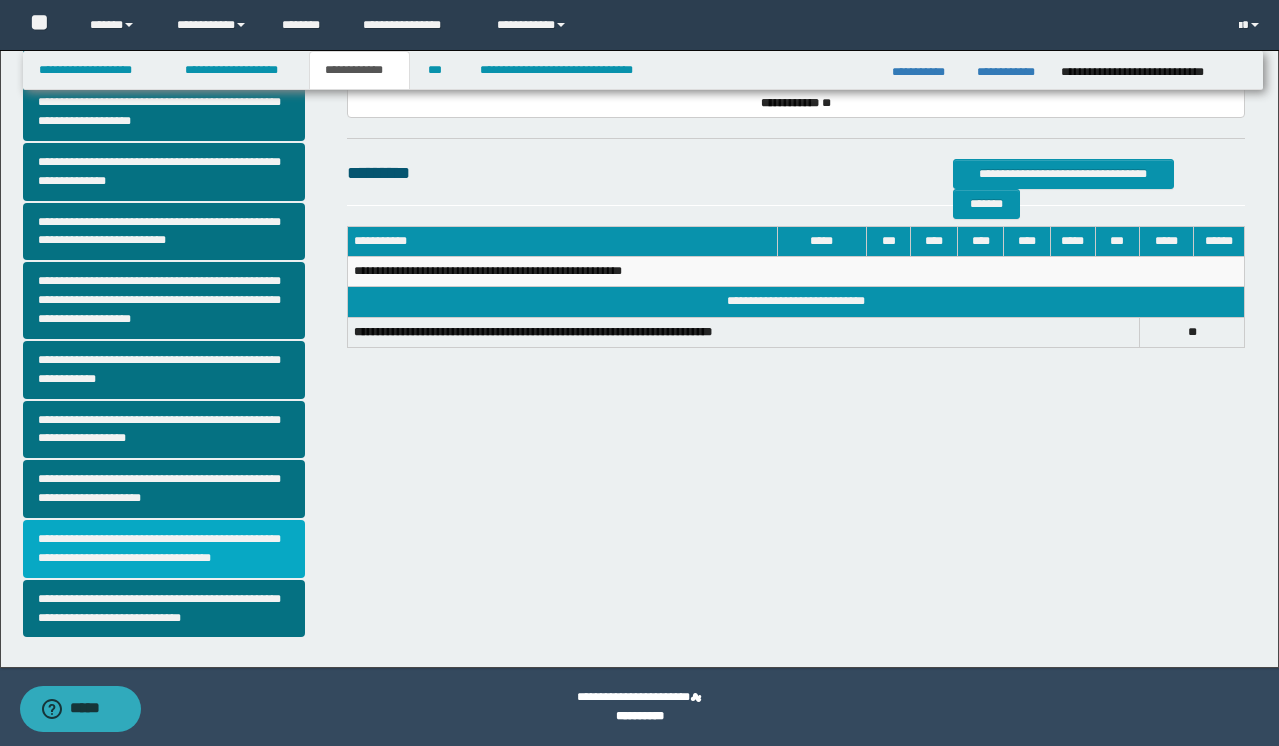 click on "**********" at bounding box center [164, 549] 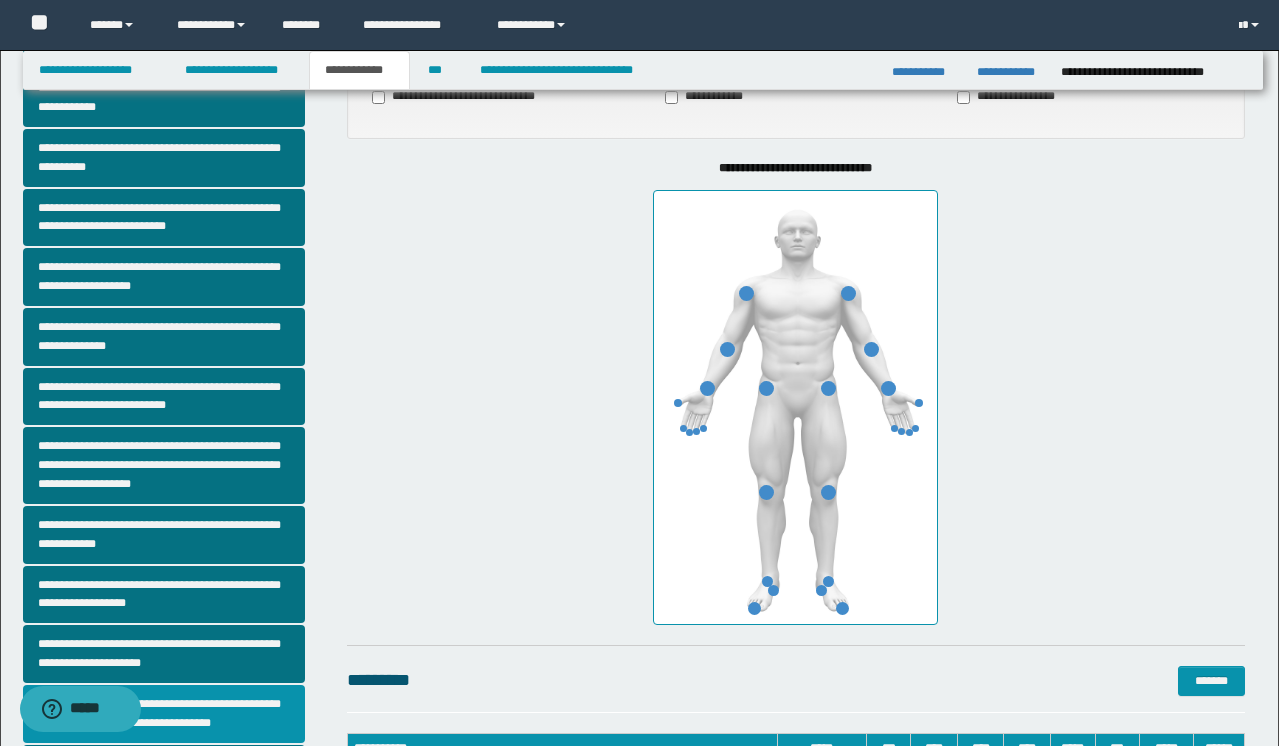 scroll, scrollTop: 475, scrollLeft: 0, axis: vertical 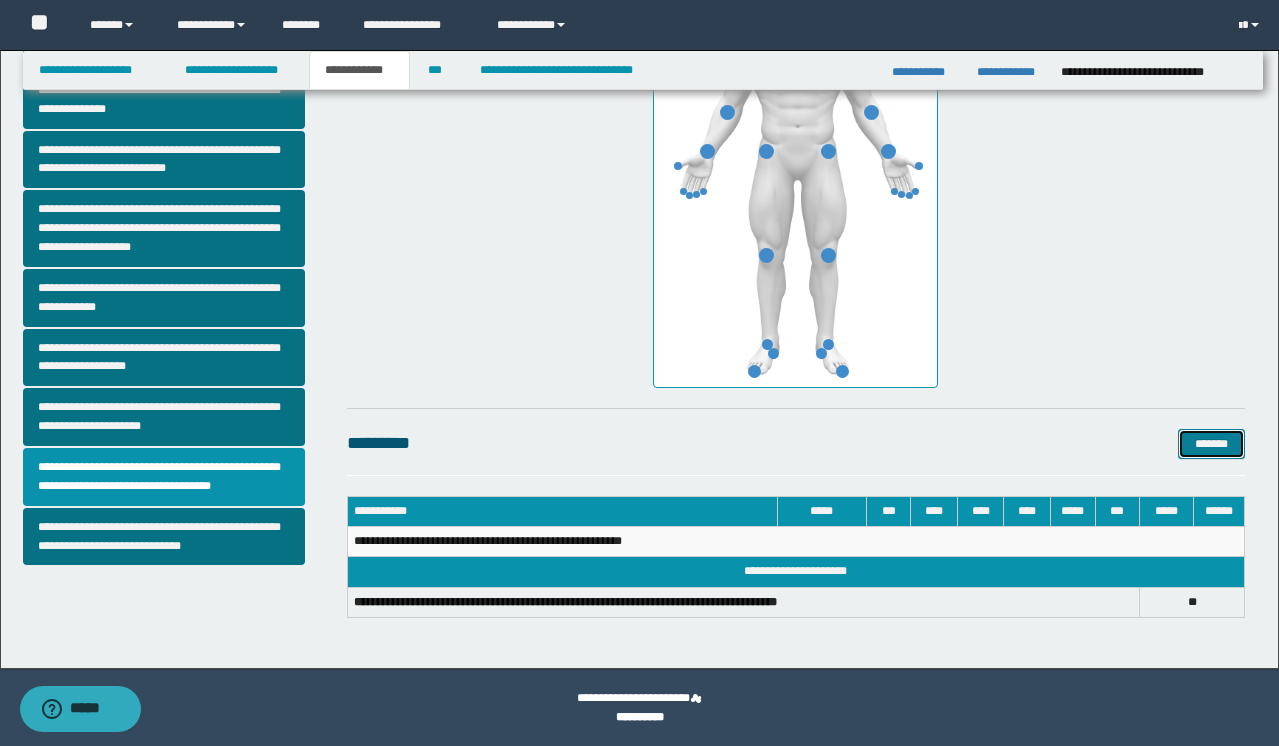click on "*******" at bounding box center (1211, 444) 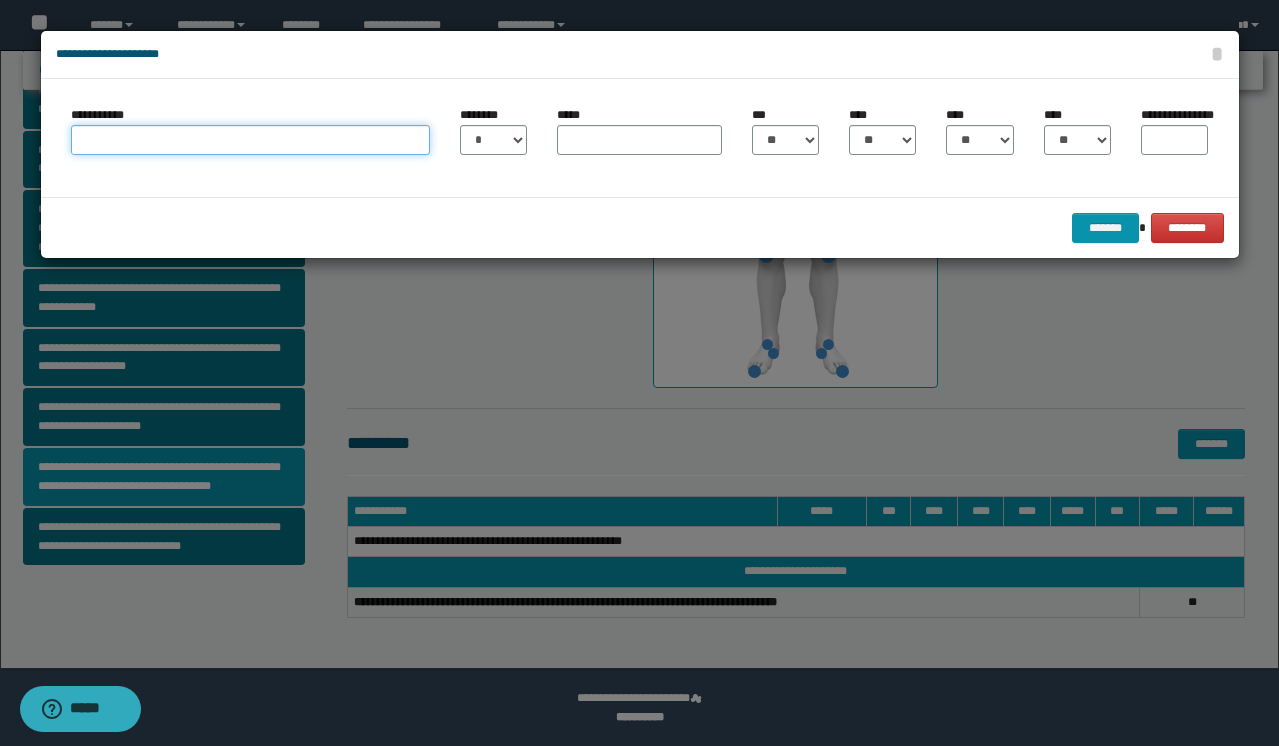 click on "**********" at bounding box center (250, 140) 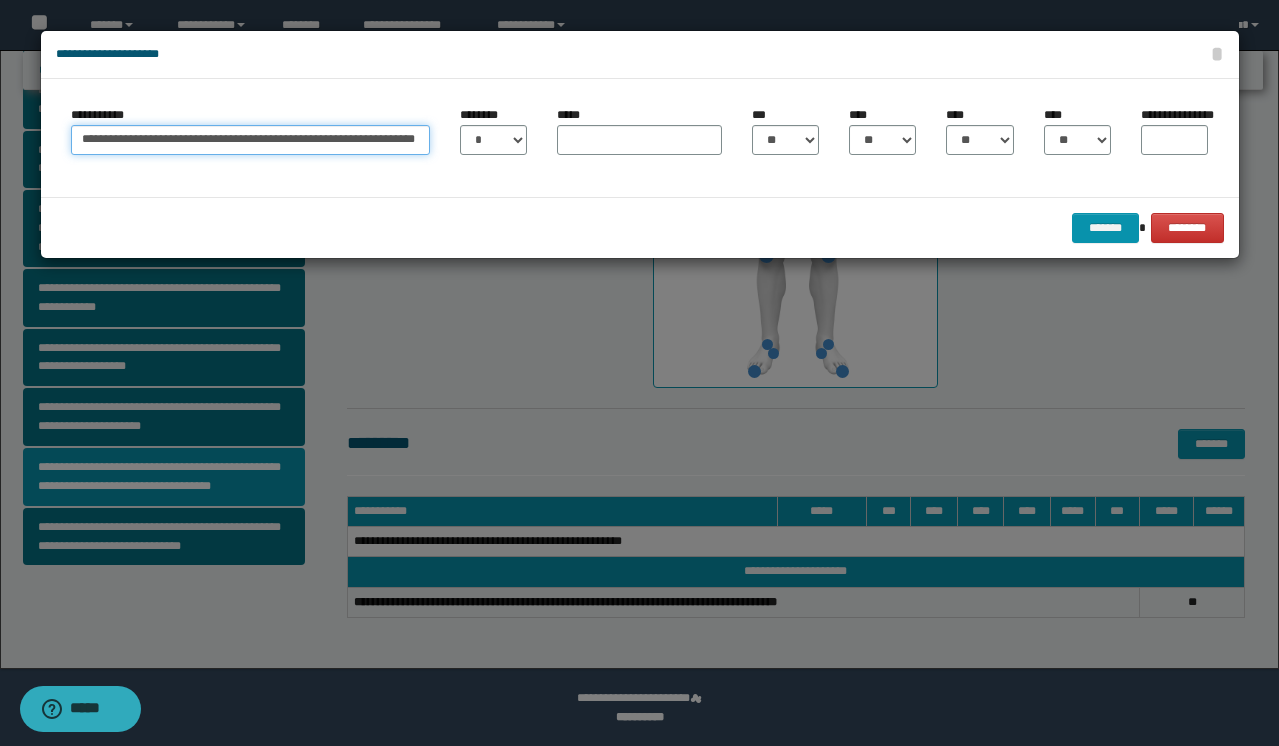 scroll, scrollTop: 0, scrollLeft: 56, axis: horizontal 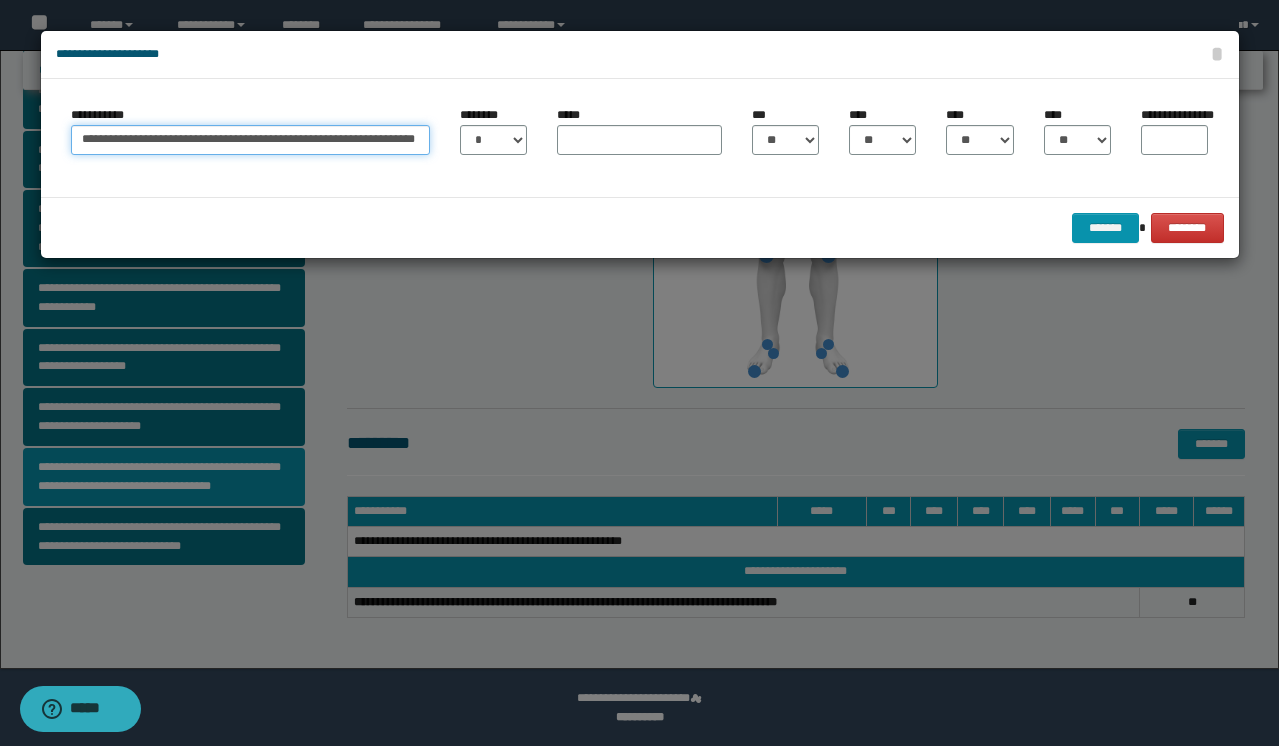 type on "**********" 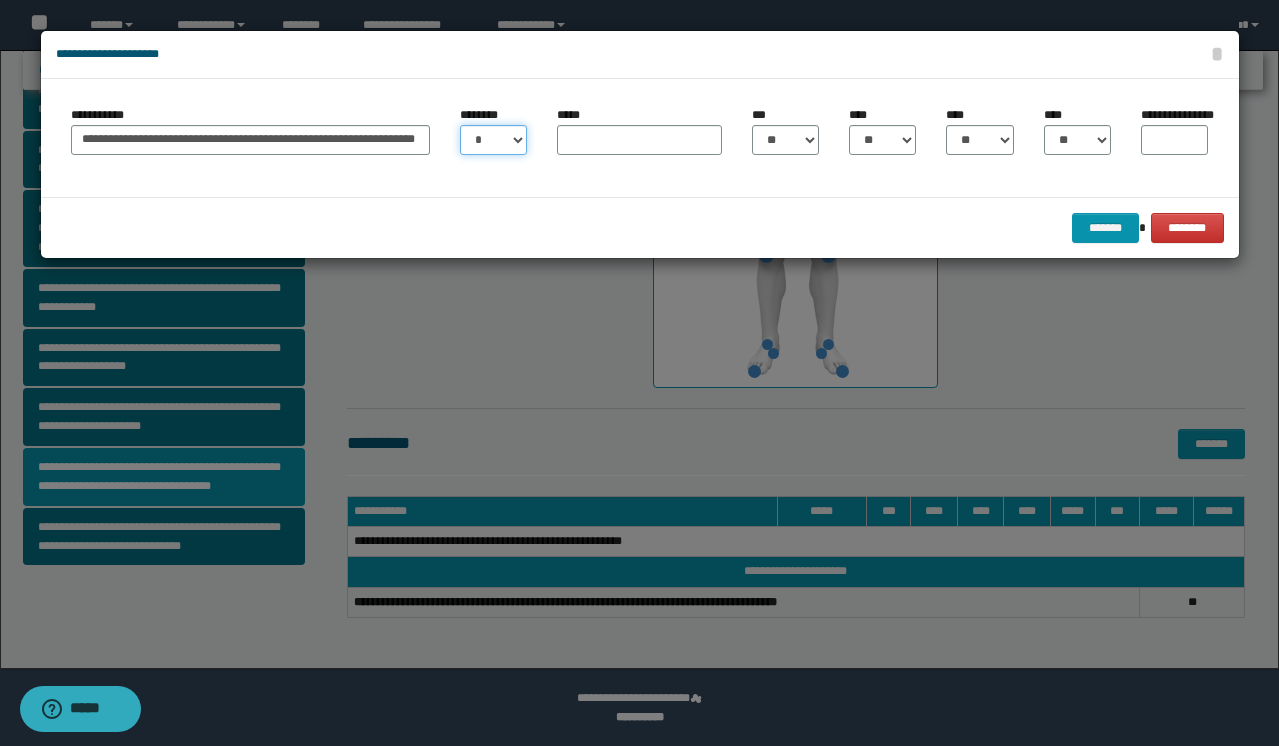 click on "*
*
*
*
*
*
*
*
*
**
**
**
**
**
**" at bounding box center [493, 140] 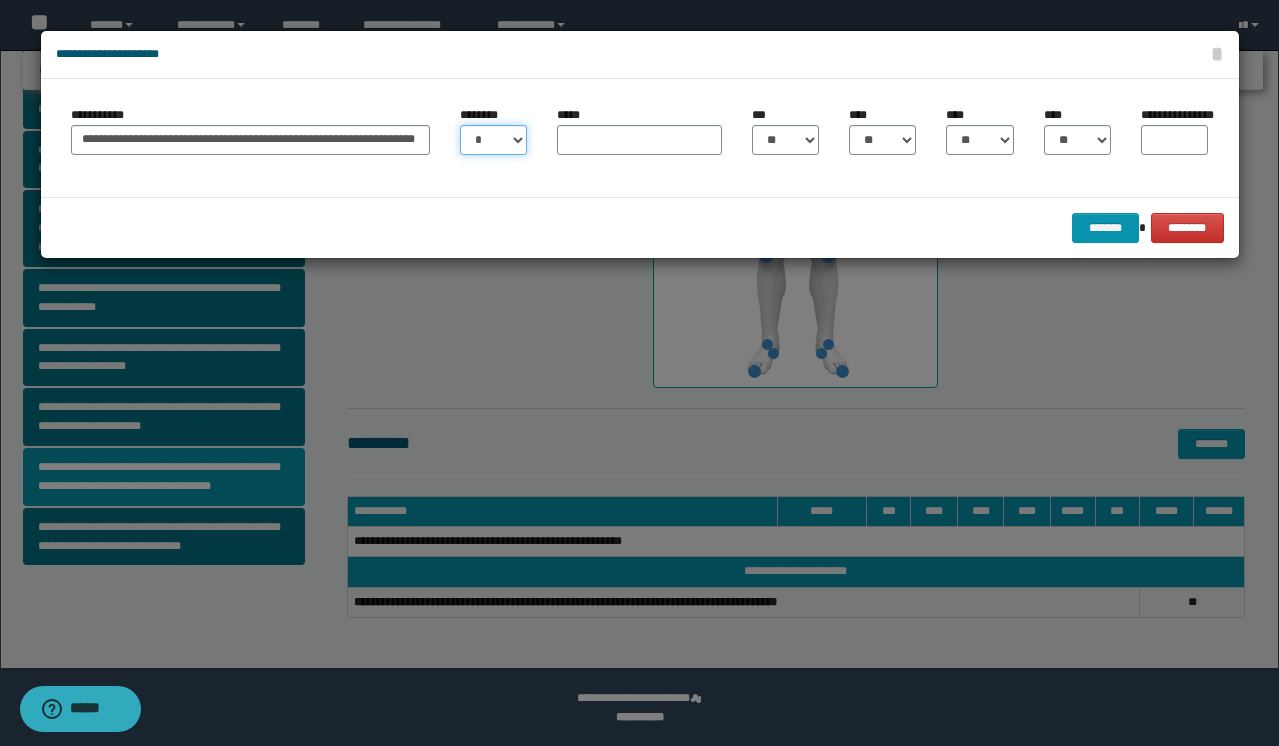 select on "**" 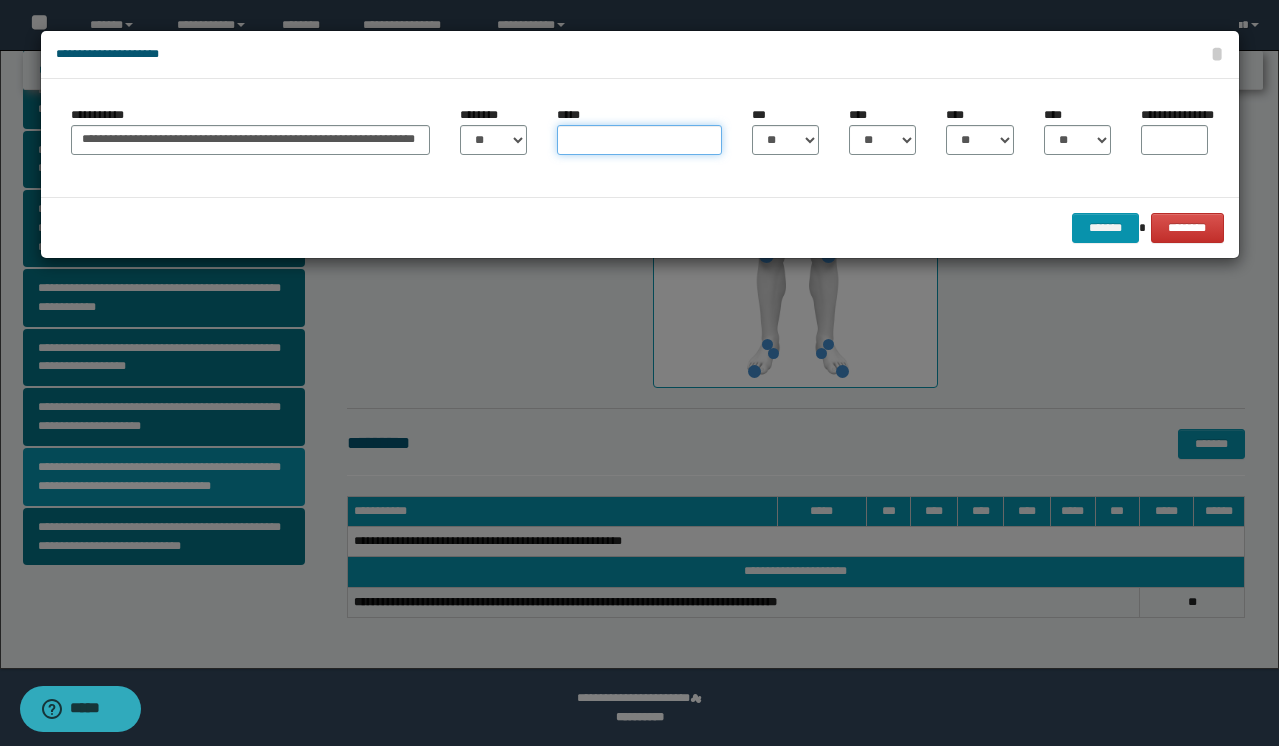 click on "*****" at bounding box center (639, 140) 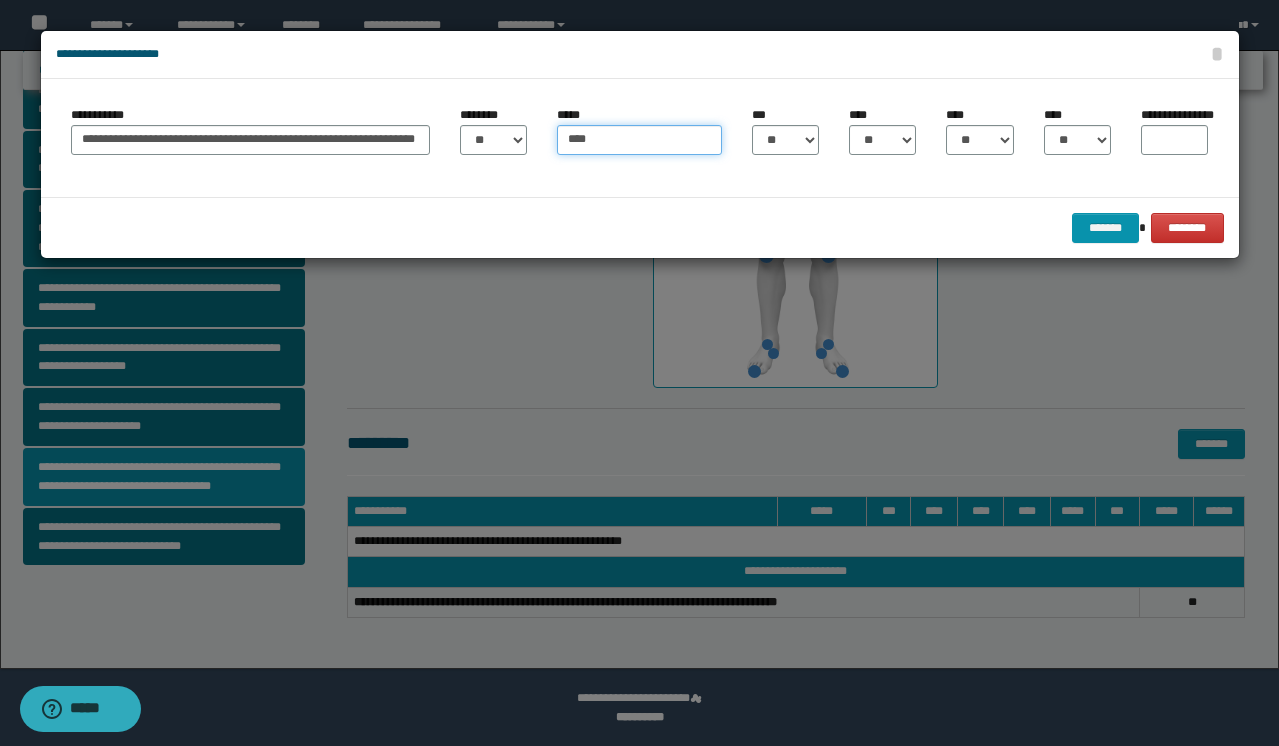 type on "****" 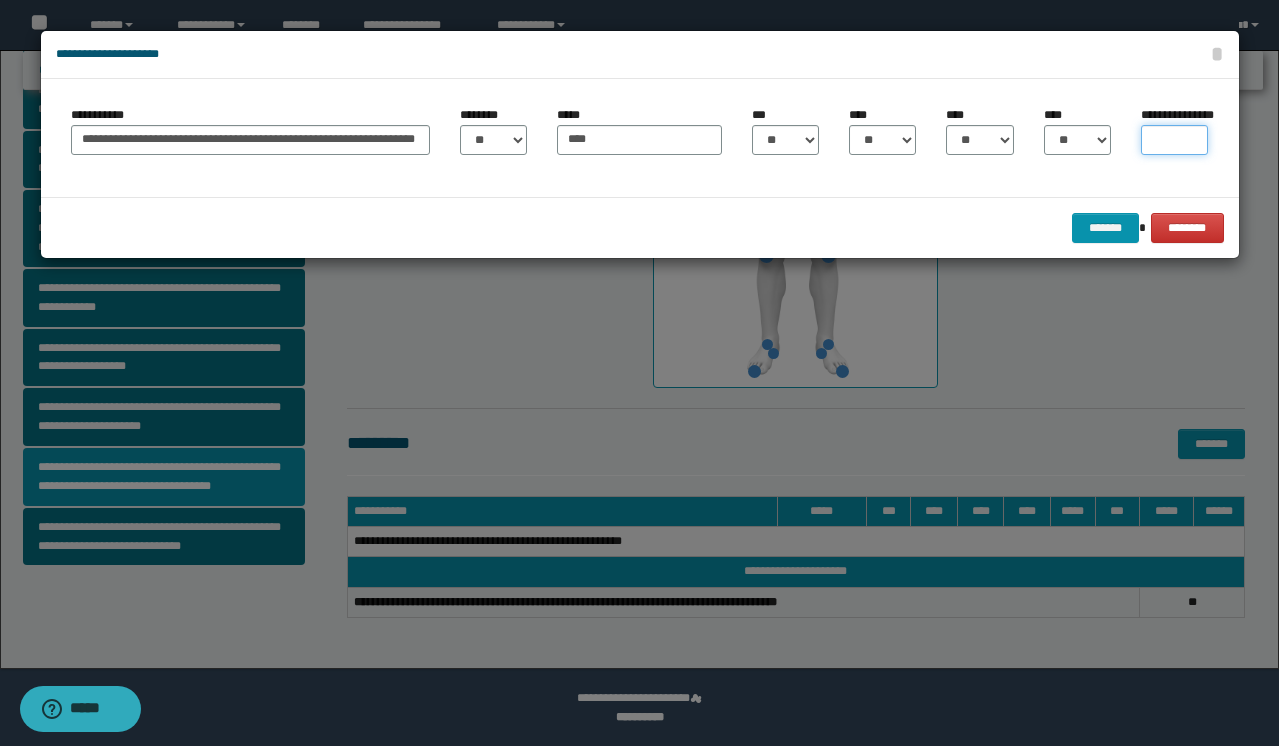 click on "**********" at bounding box center [1174, 140] 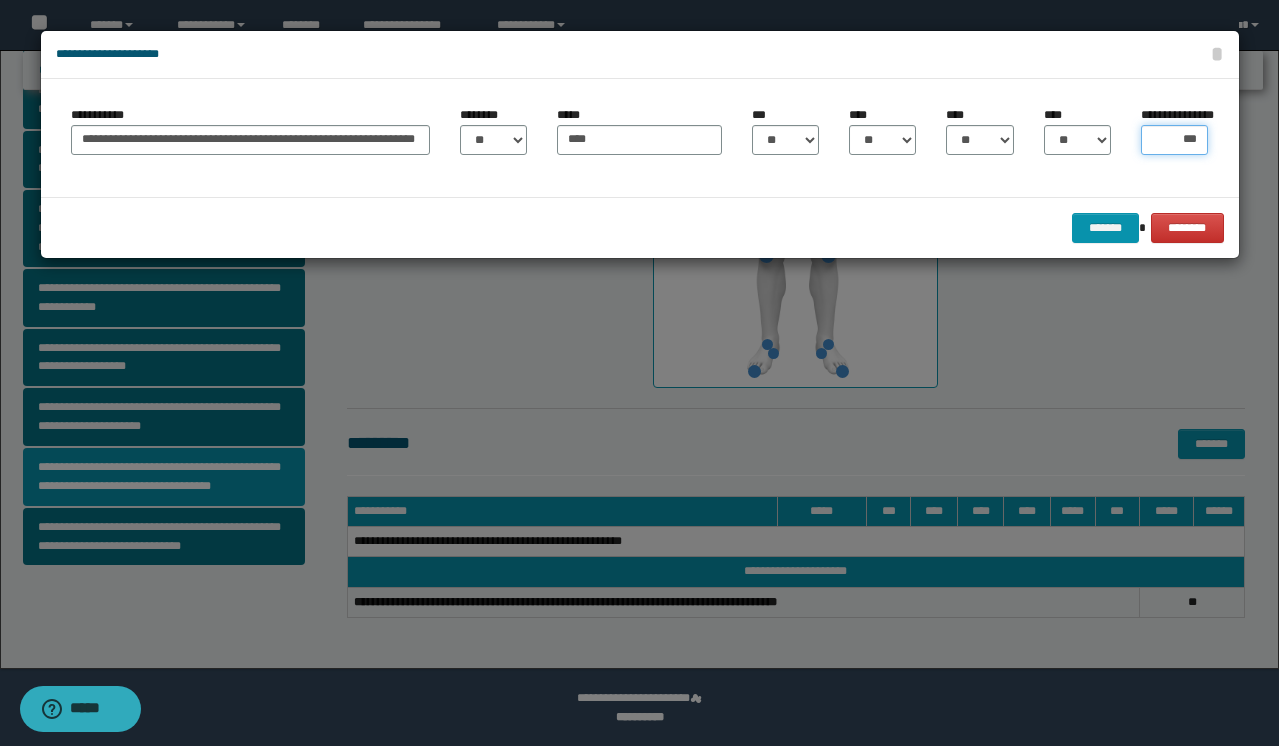 type on "****" 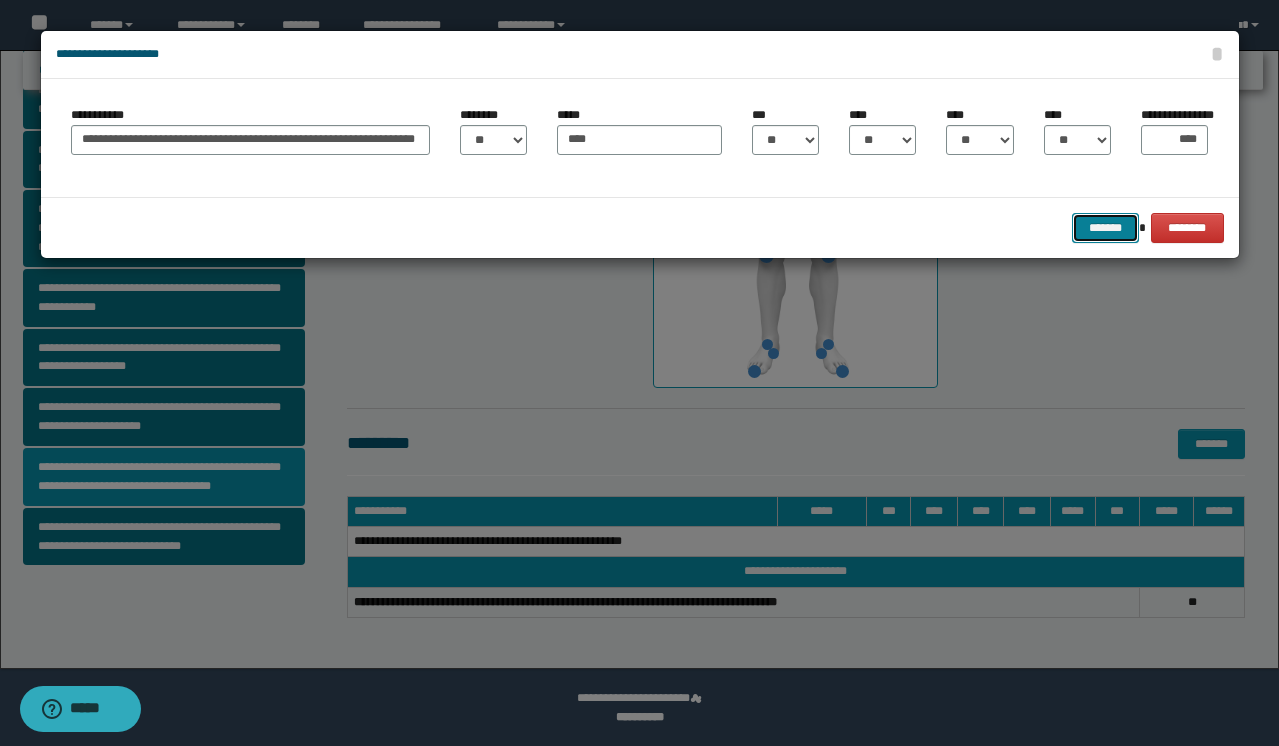click on "*******" at bounding box center (1106, 228) 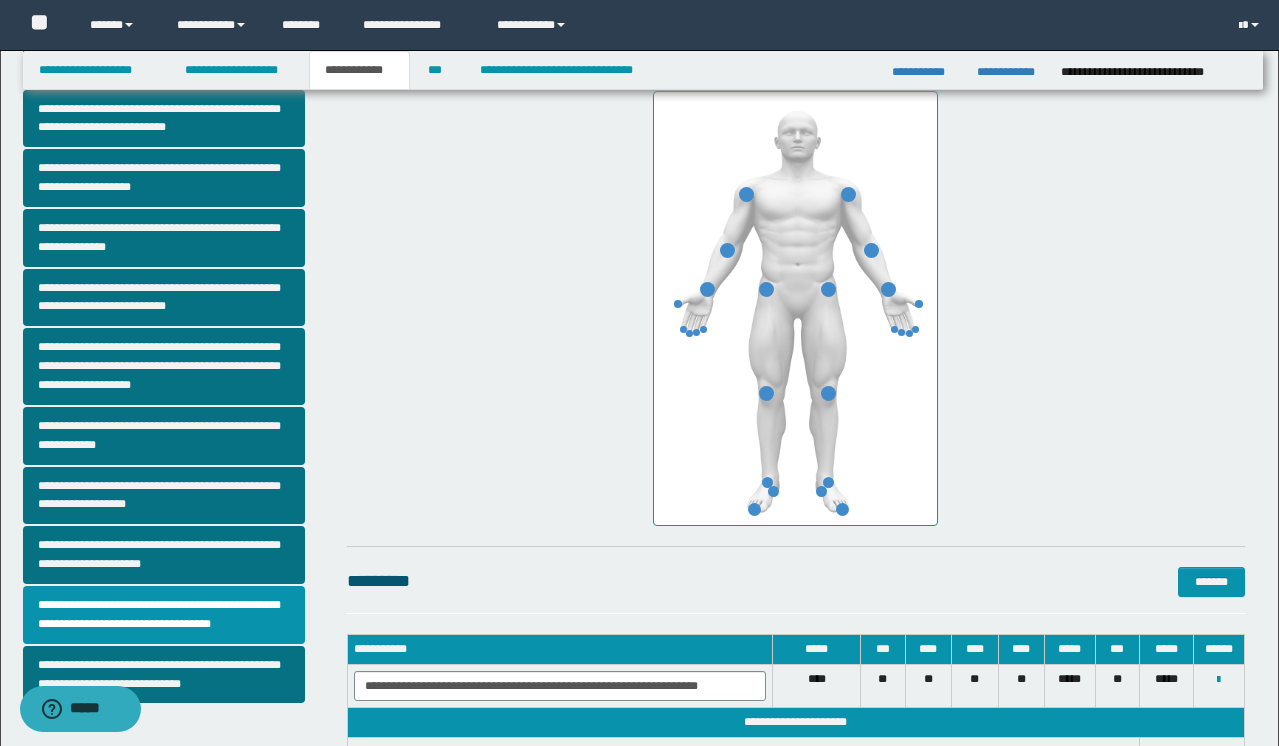scroll, scrollTop: 315, scrollLeft: 0, axis: vertical 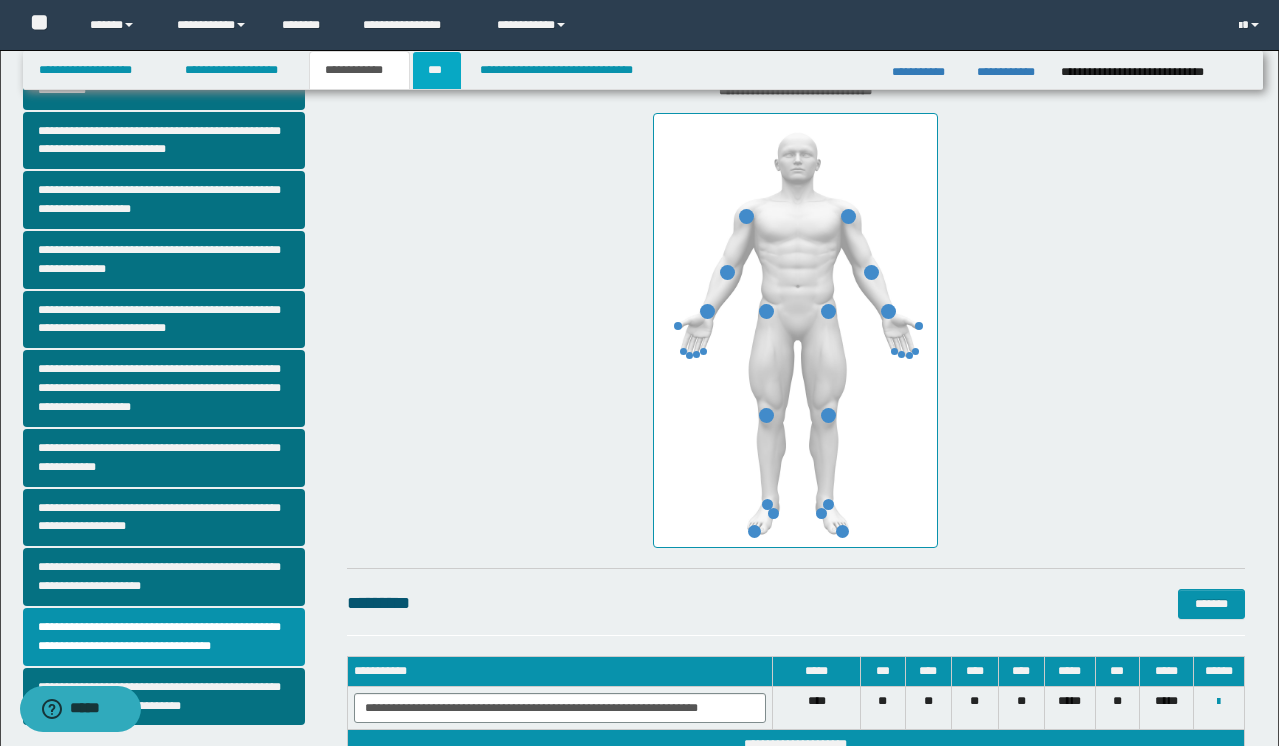click on "***" at bounding box center (437, 70) 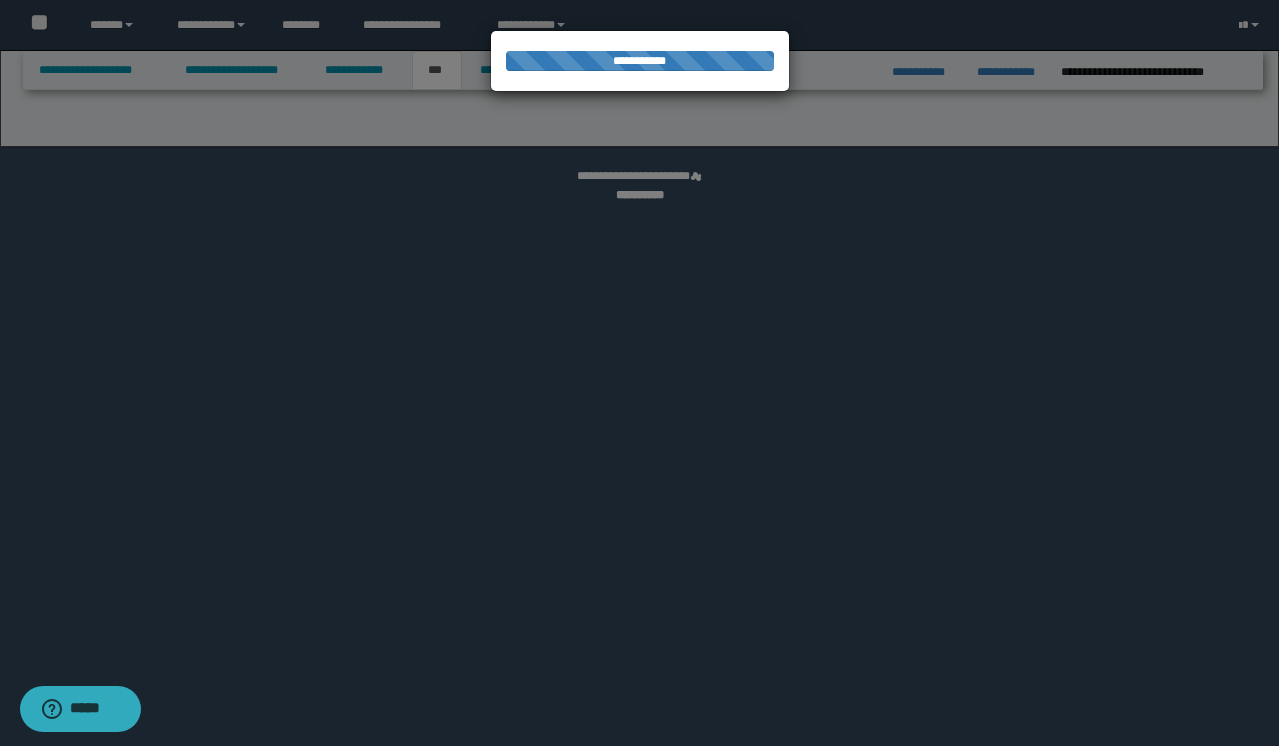 select on "***" 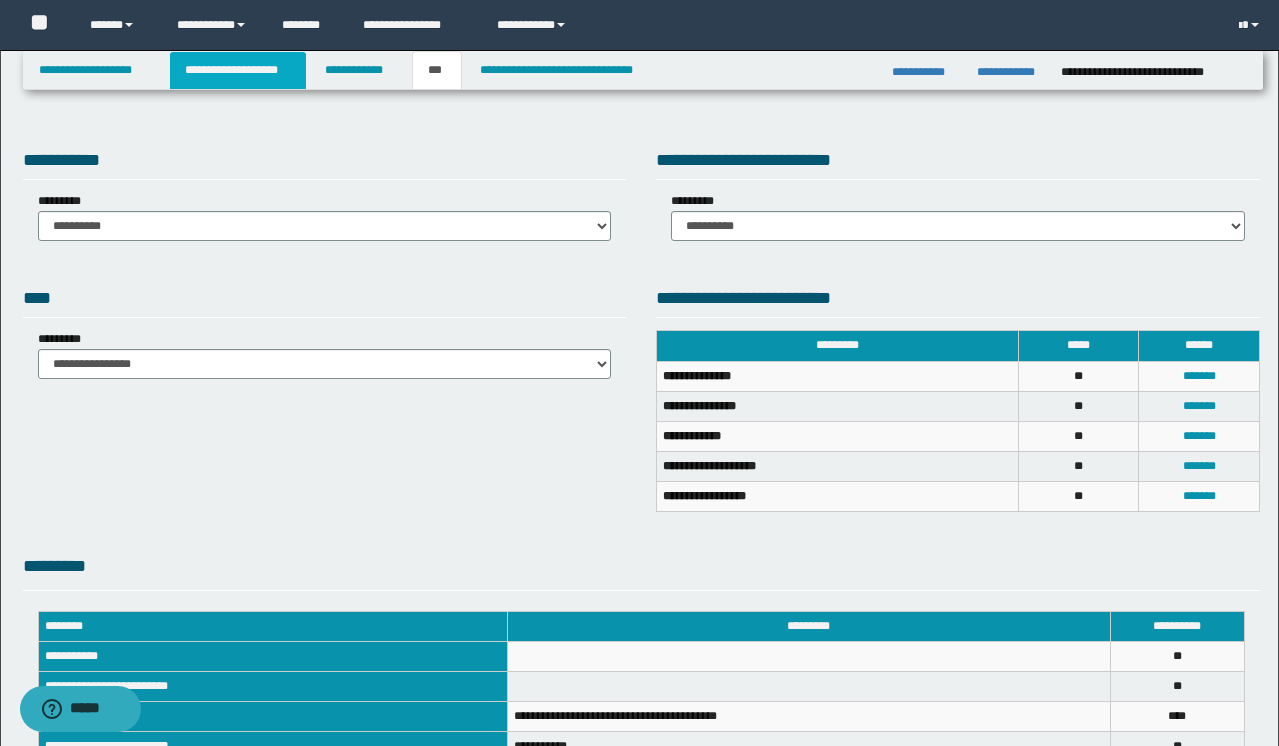 click on "**********" at bounding box center [238, 70] 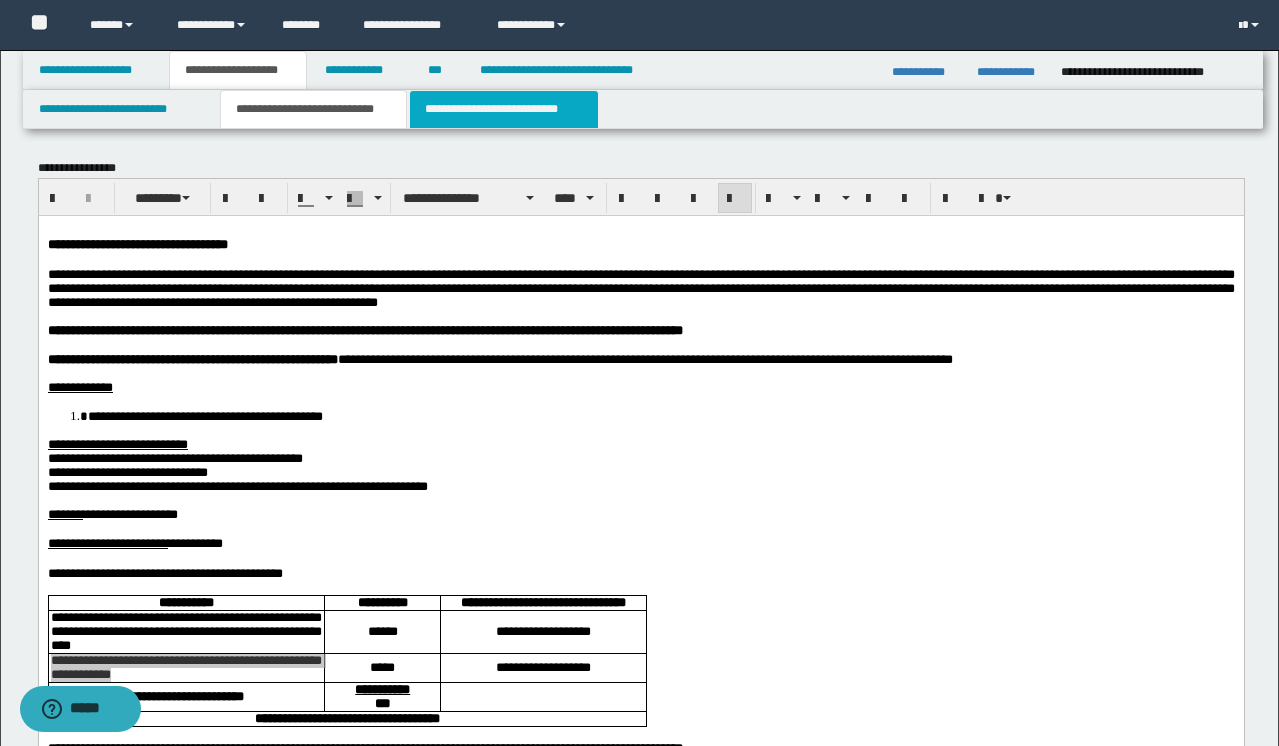 click on "**********" at bounding box center (504, 109) 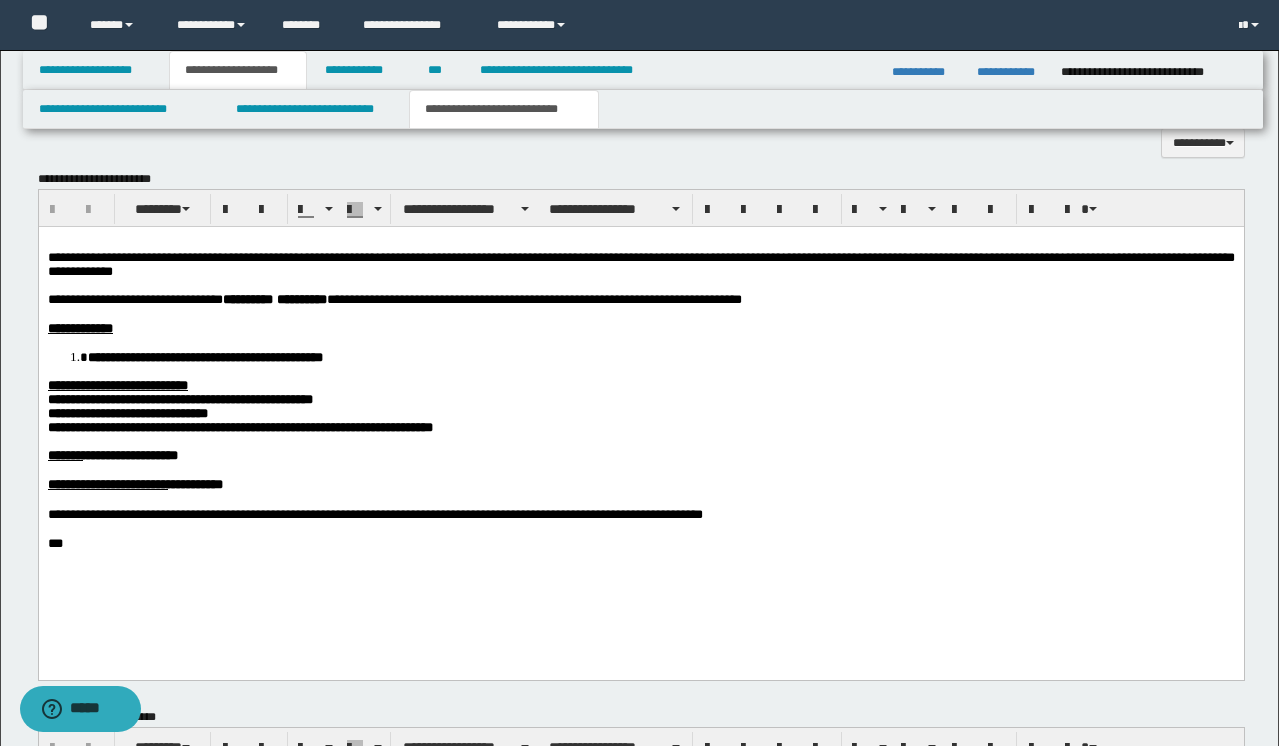 scroll, scrollTop: 1023, scrollLeft: 0, axis: vertical 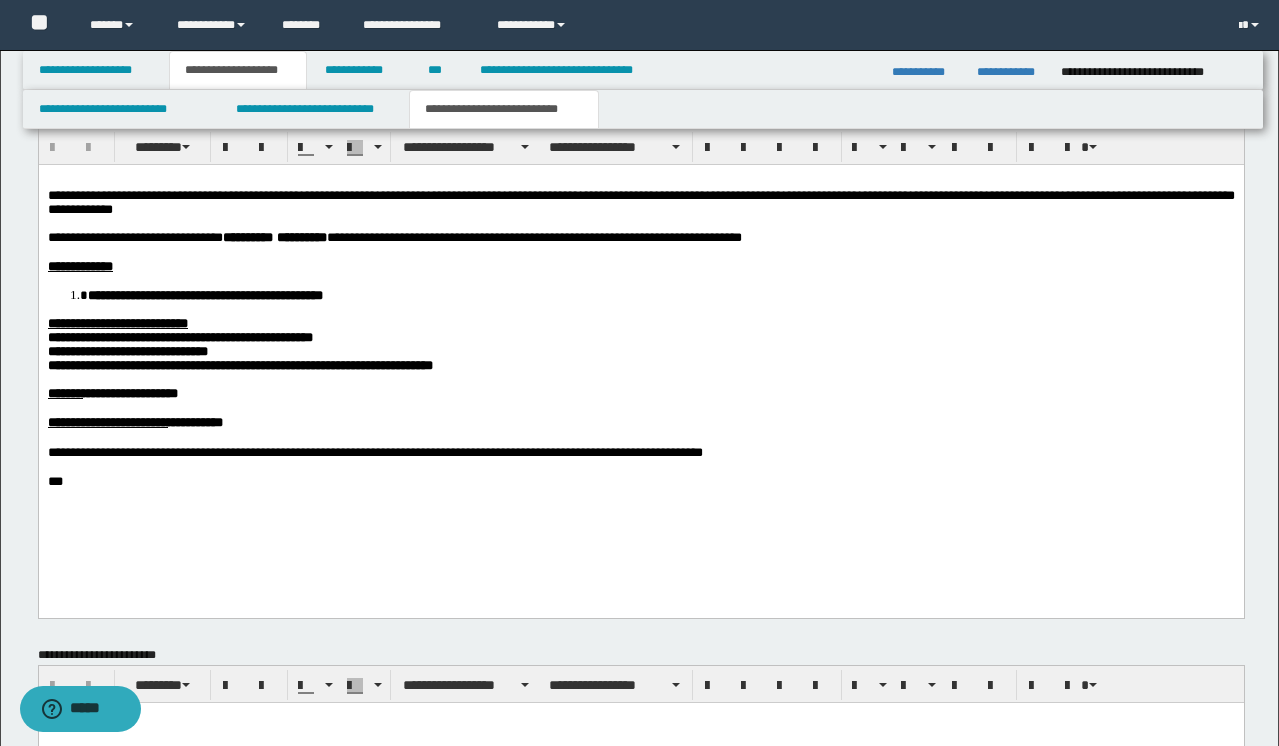 click at bounding box center (641, 252) 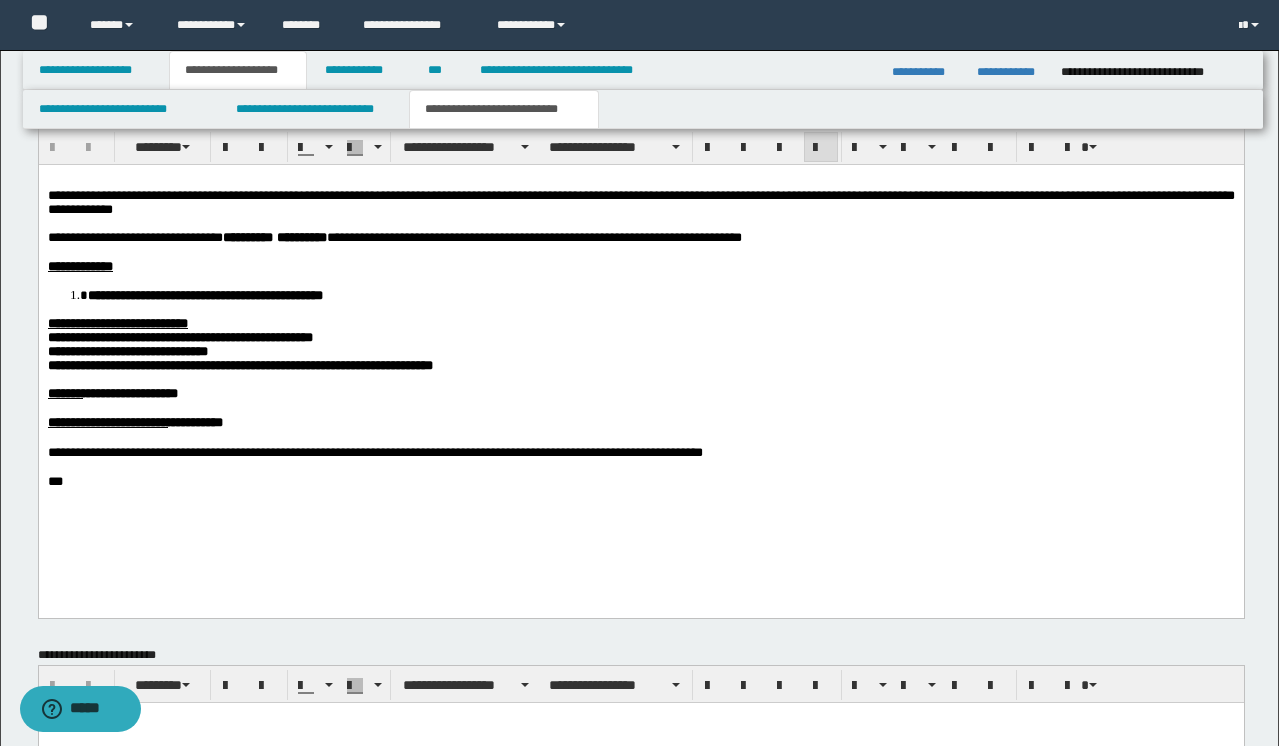 click on "**********" at bounding box center [247, 236] 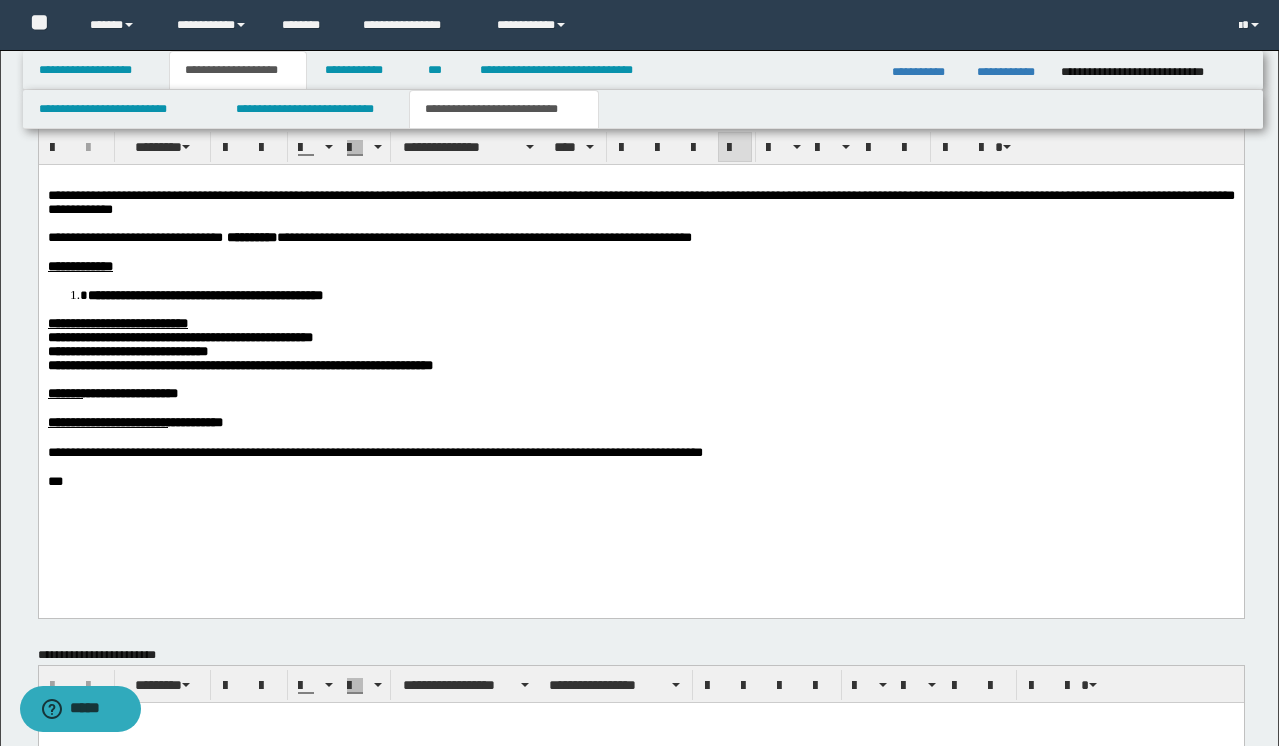 click on "**********" at bounding box center [239, 364] 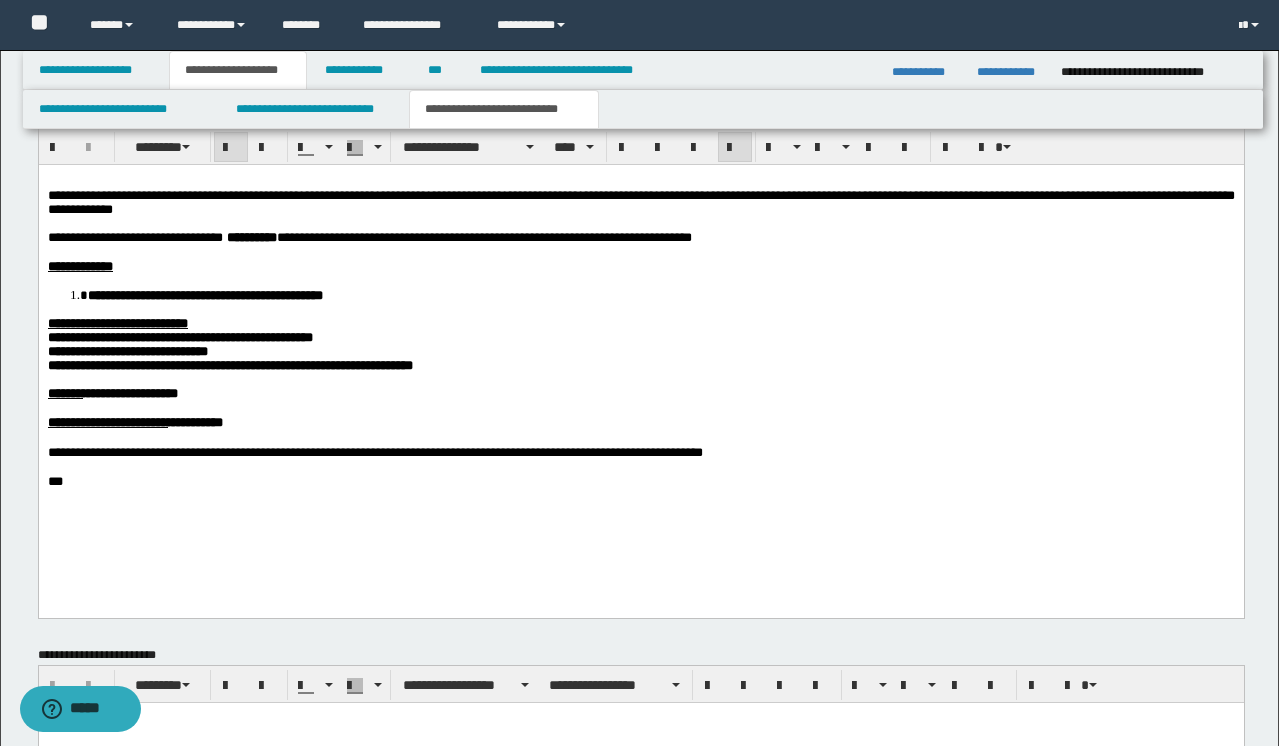 click on "**********" at bounding box center (229, 364) 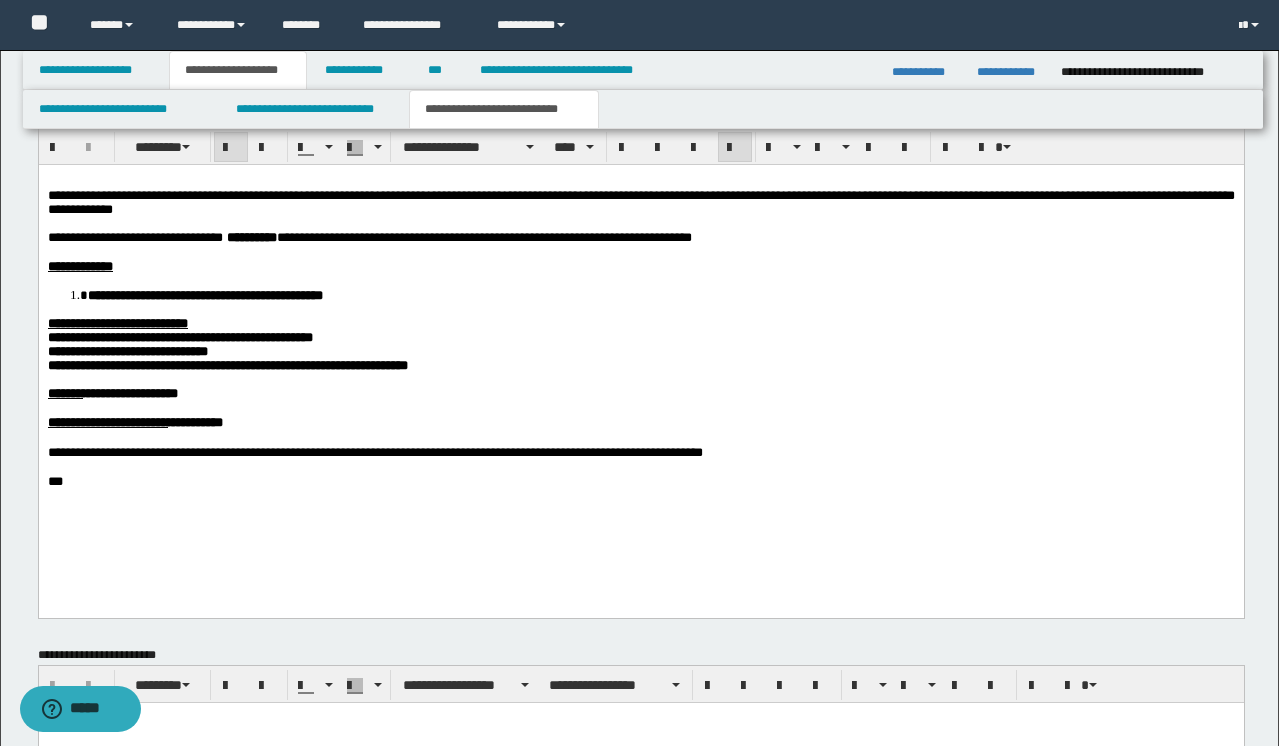 click on "**********" at bounding box center (127, 350) 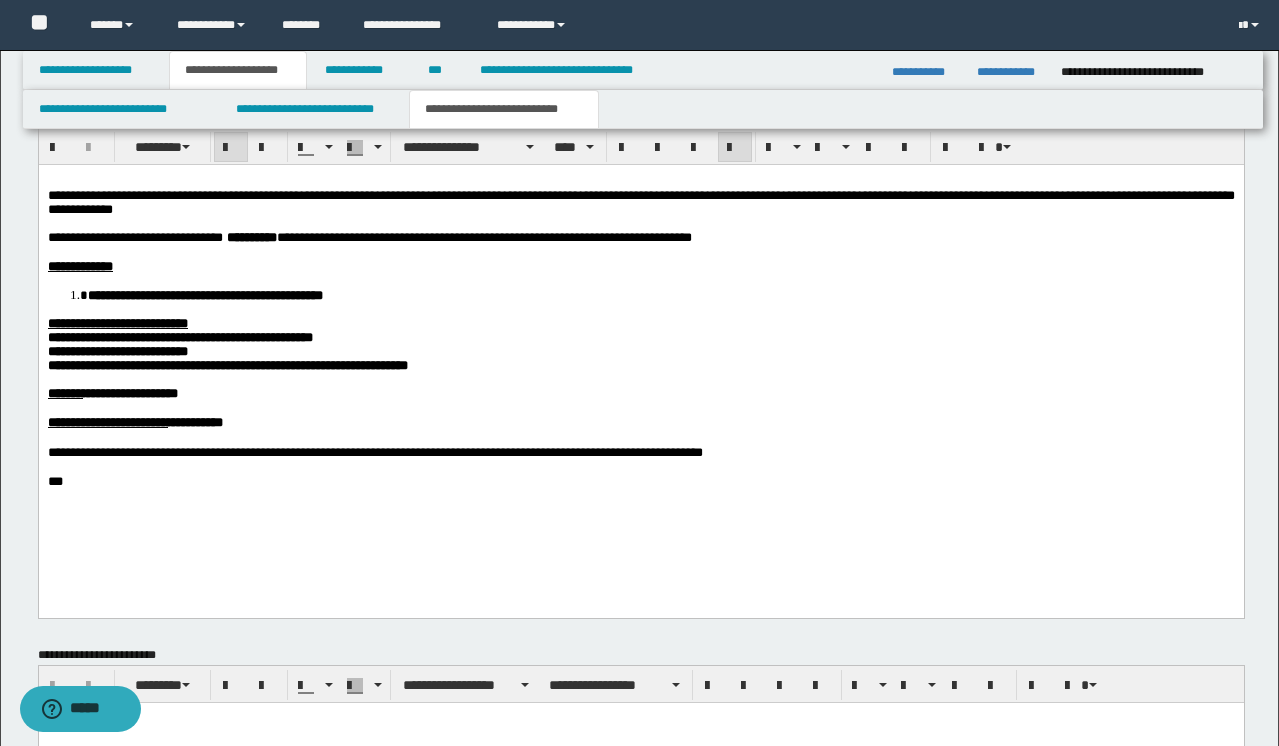 click on "**********" at bounding box center (179, 336) 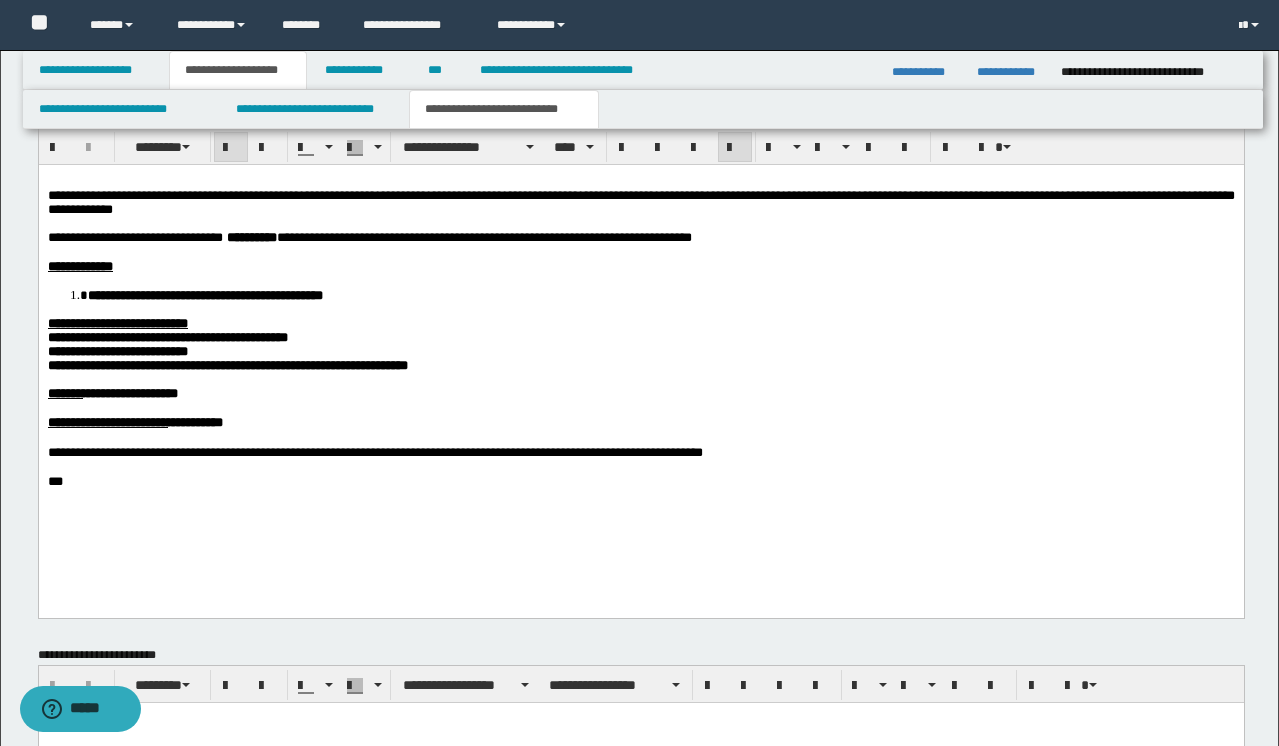click at bounding box center (641, 252) 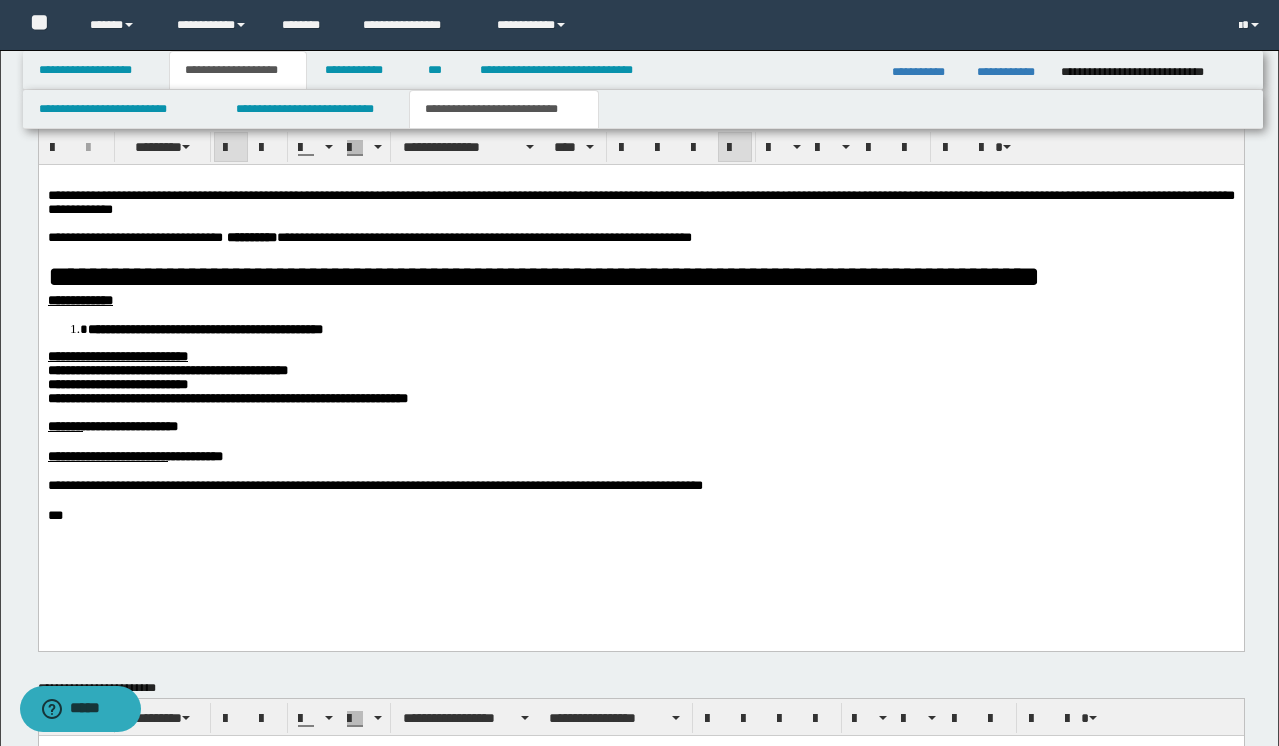 click on "**********" at bounding box center (227, 397) 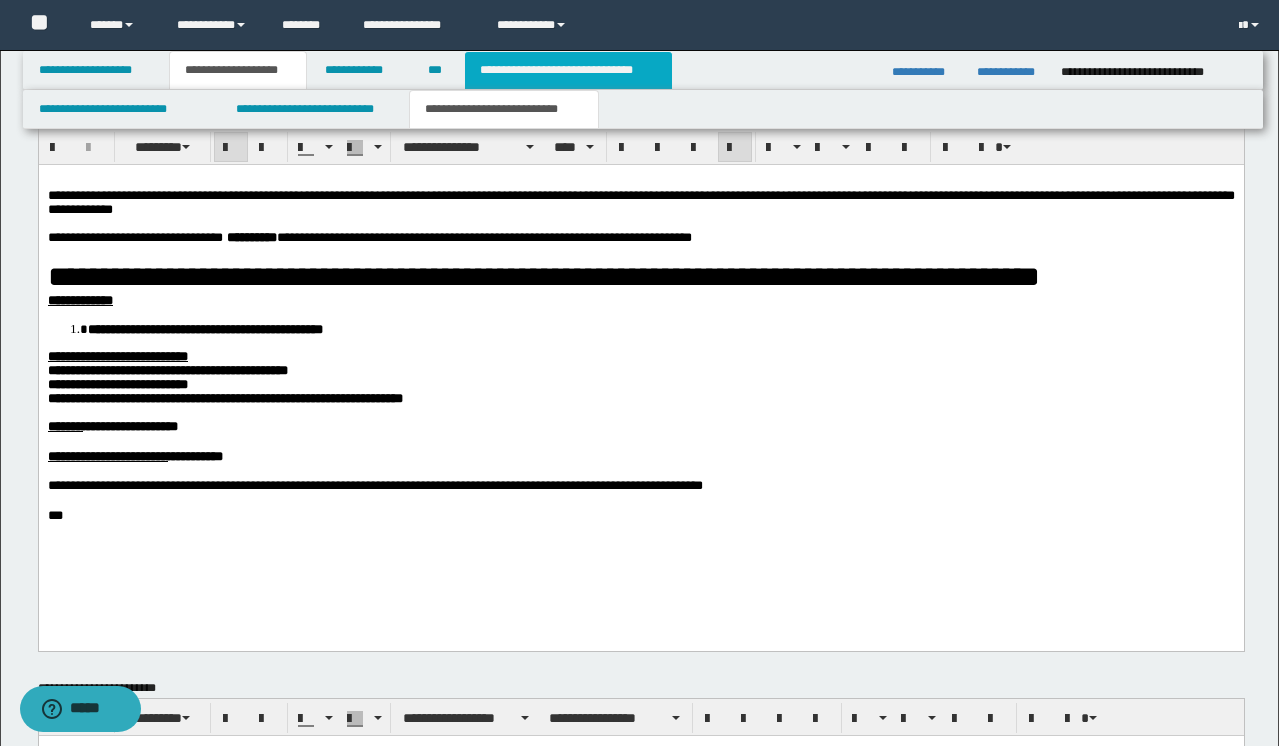 click on "**********" at bounding box center [568, 70] 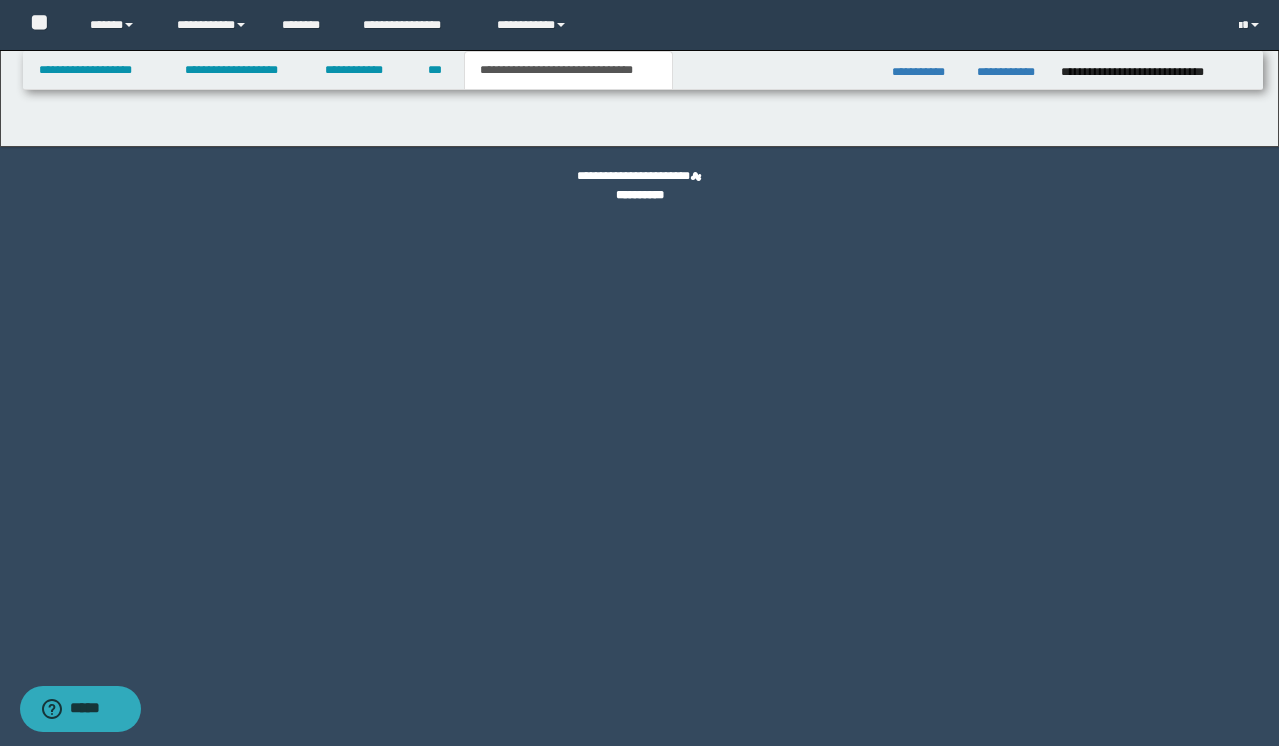 scroll, scrollTop: 0, scrollLeft: 0, axis: both 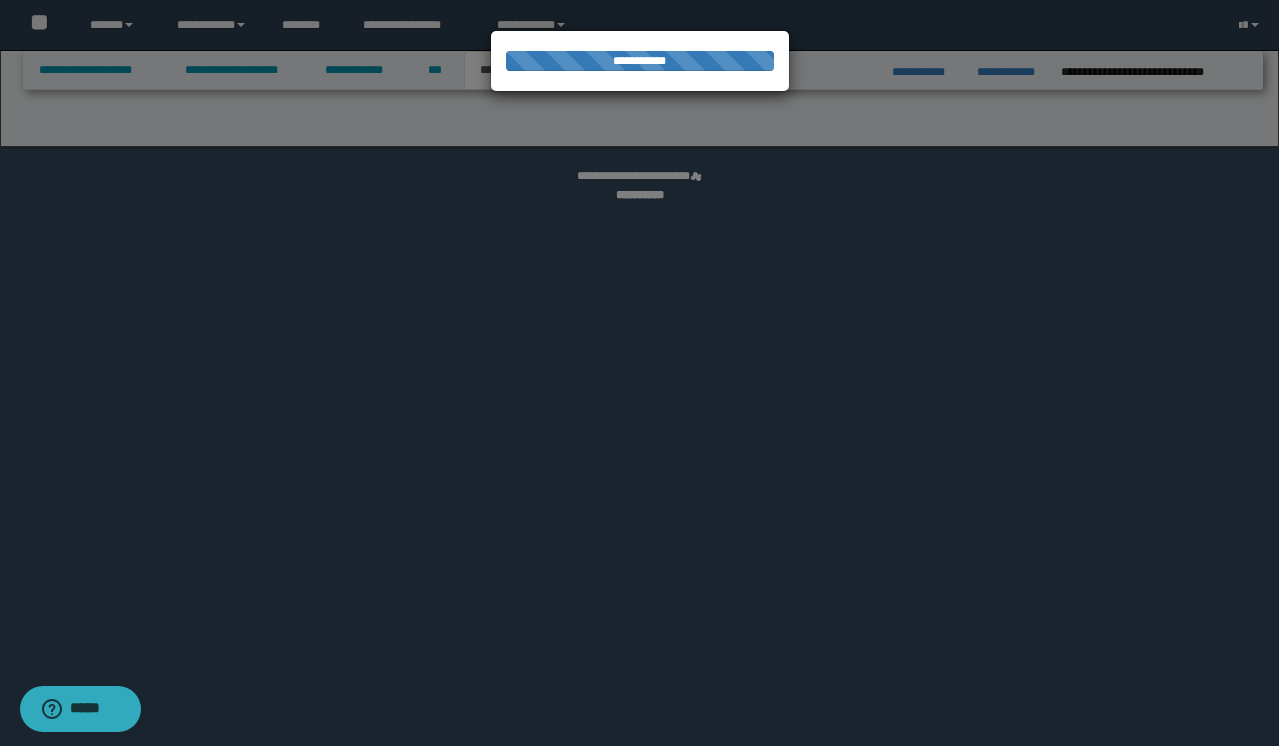 select on "*" 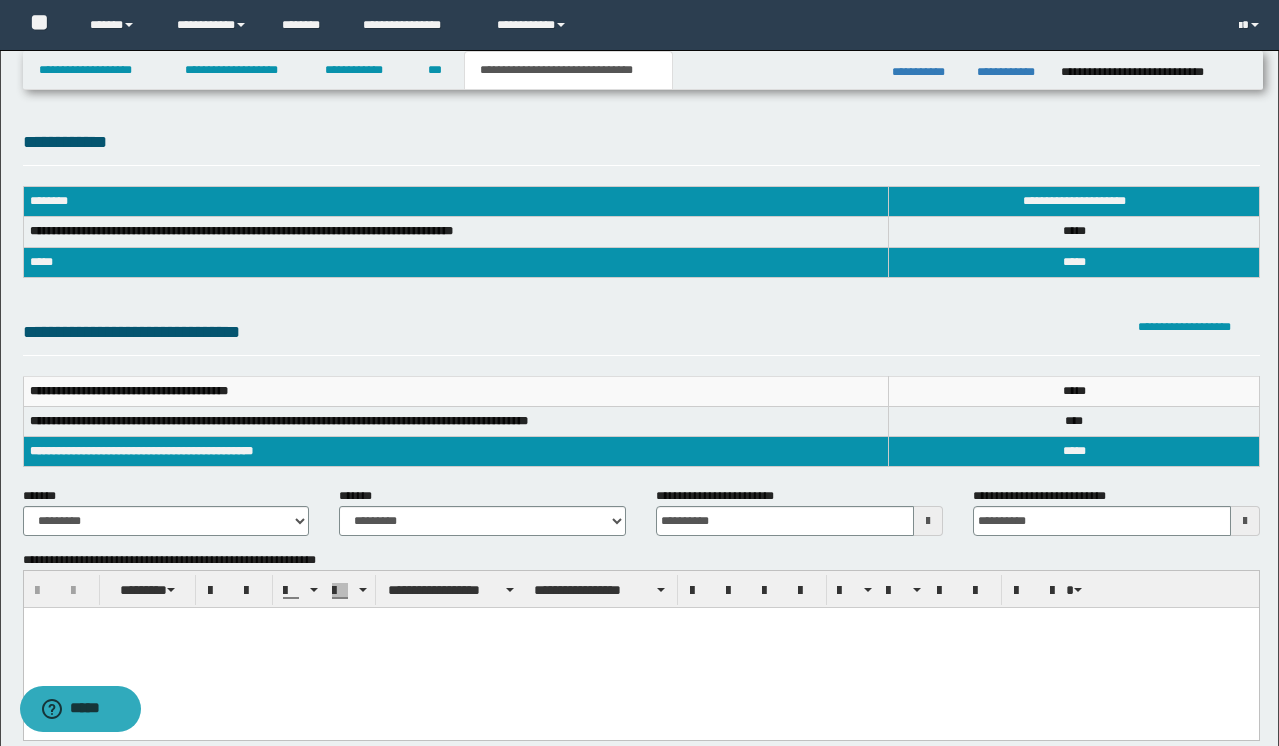 scroll, scrollTop: 0, scrollLeft: 0, axis: both 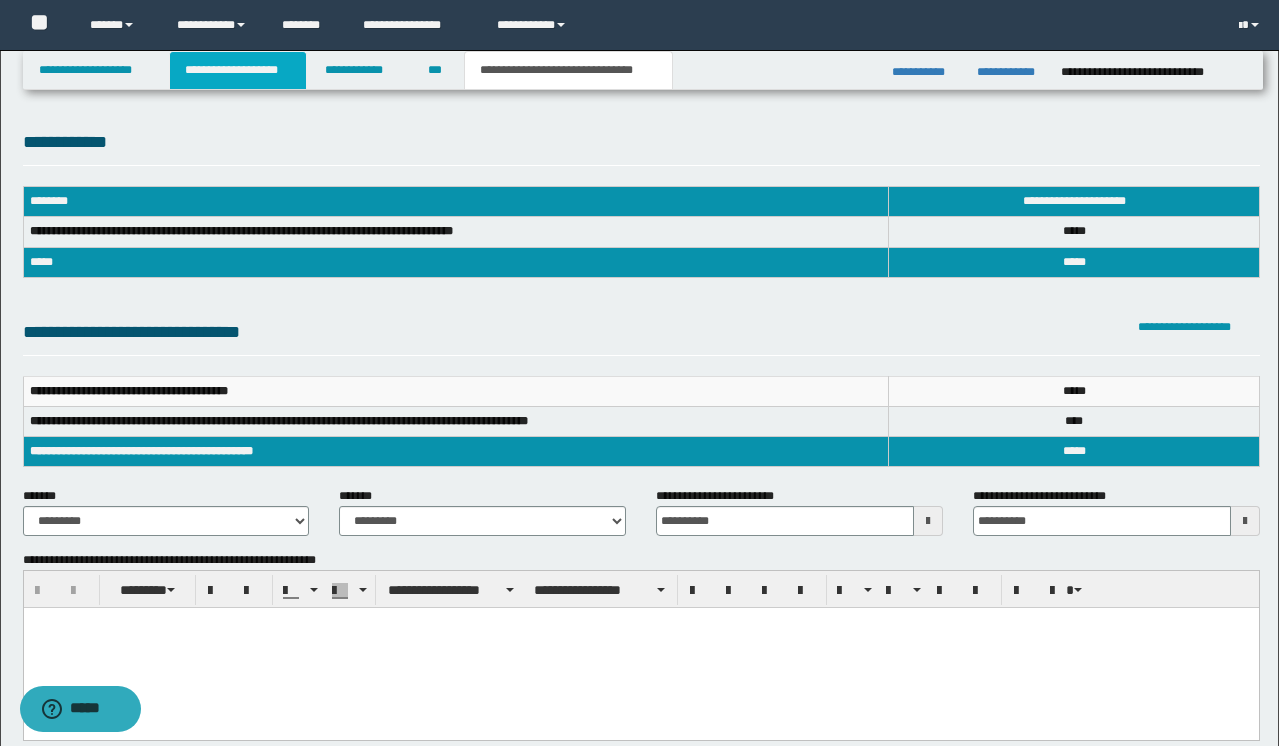 click on "**********" at bounding box center [238, 70] 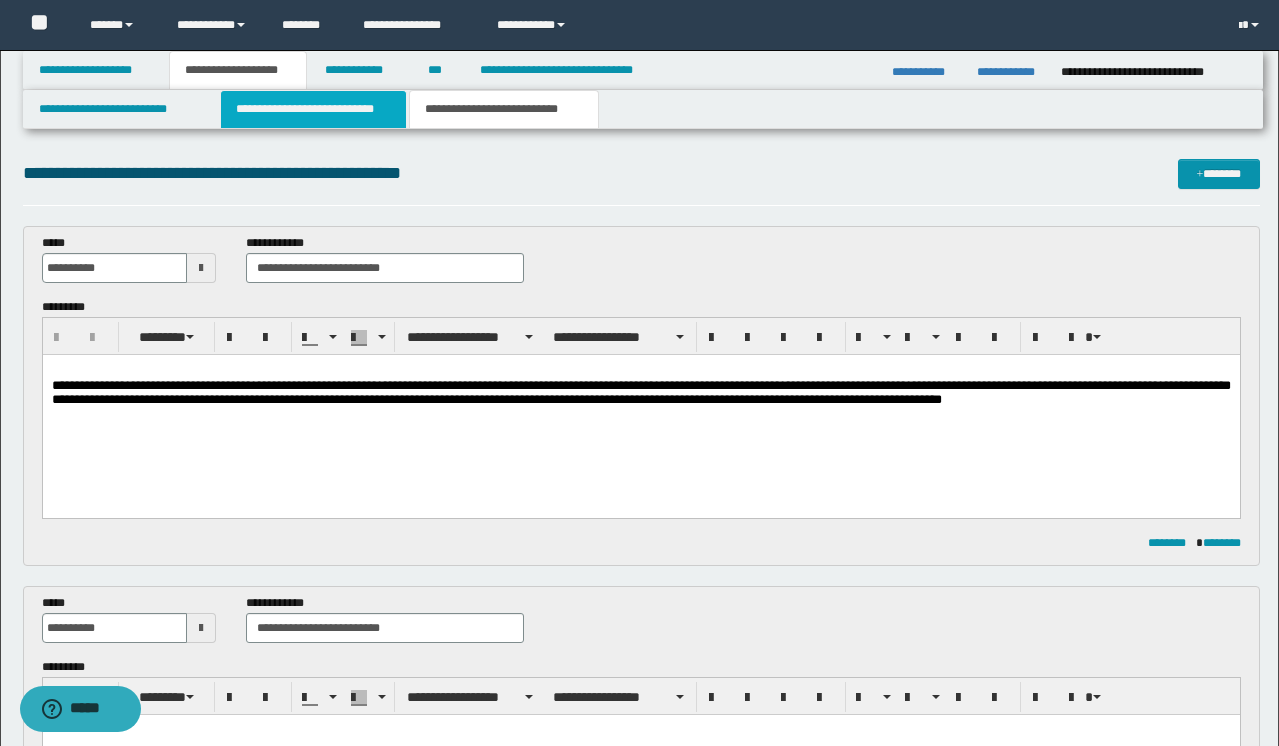 click on "**********" at bounding box center (314, 109) 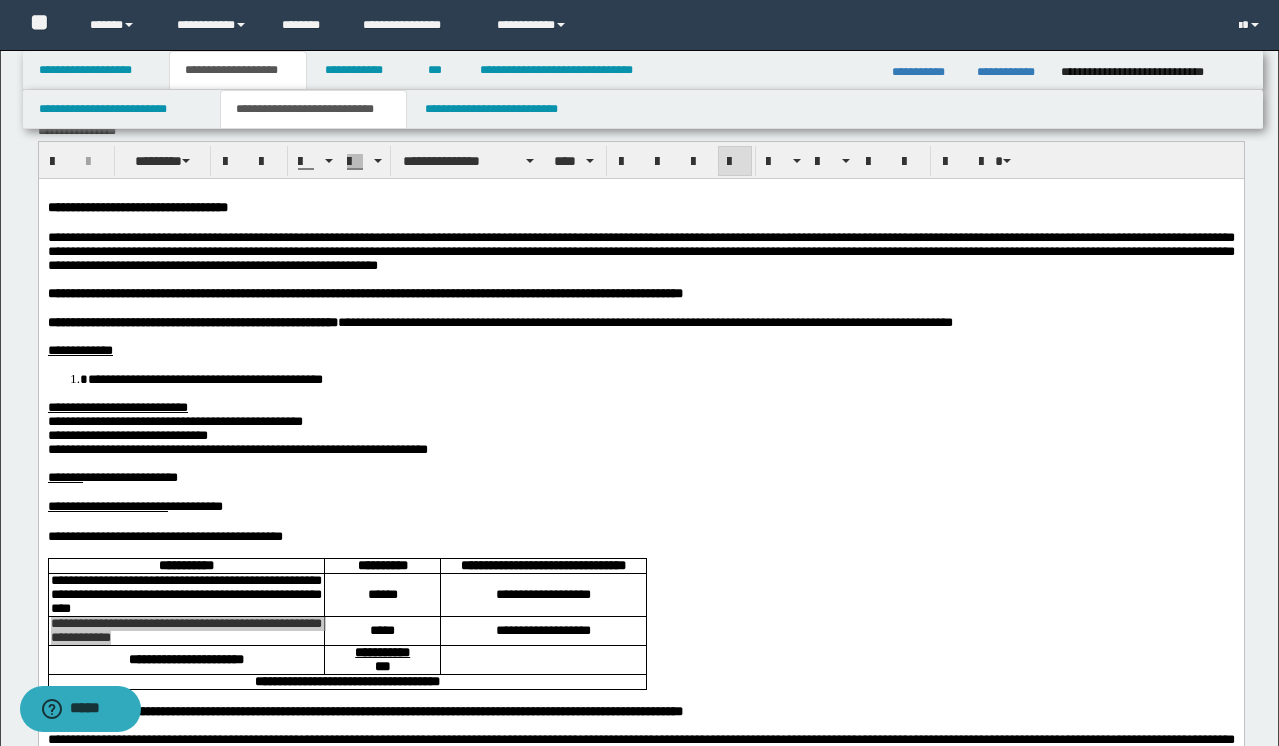 scroll, scrollTop: 25, scrollLeft: 0, axis: vertical 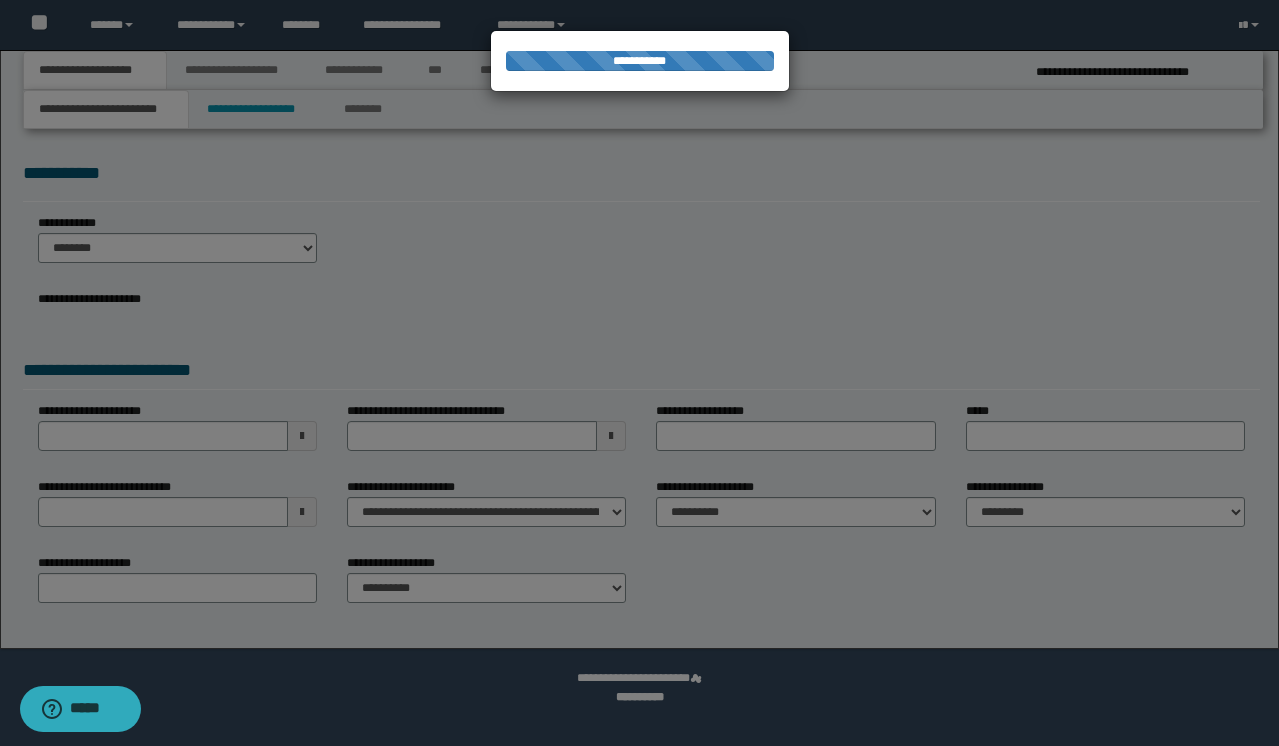select on "*" 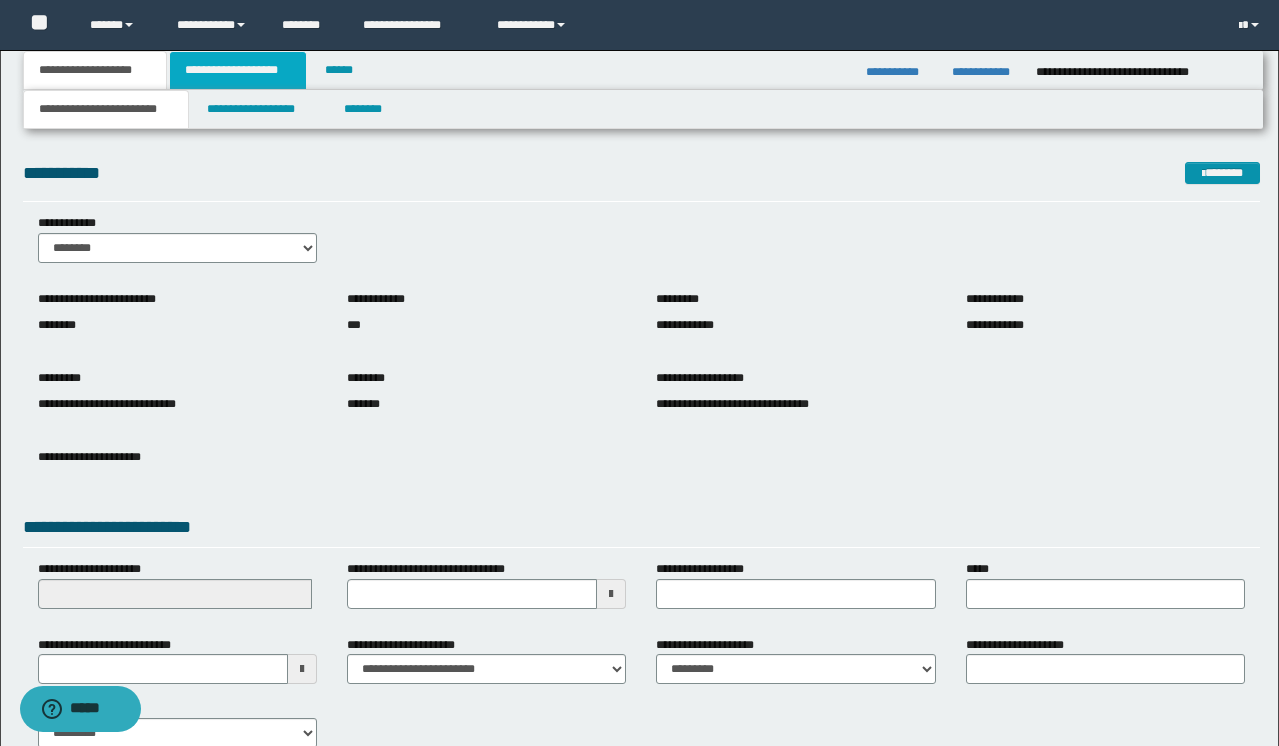 click on "**********" at bounding box center (238, 70) 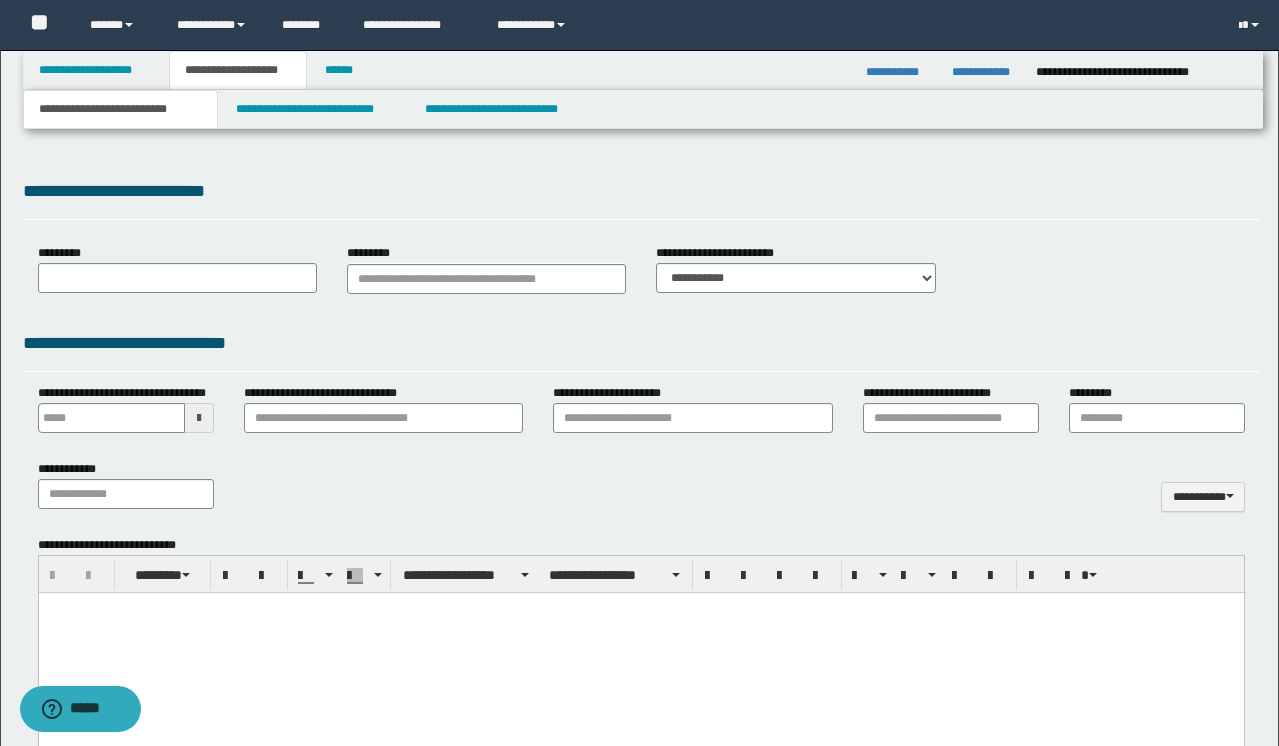 scroll, scrollTop: 0, scrollLeft: 0, axis: both 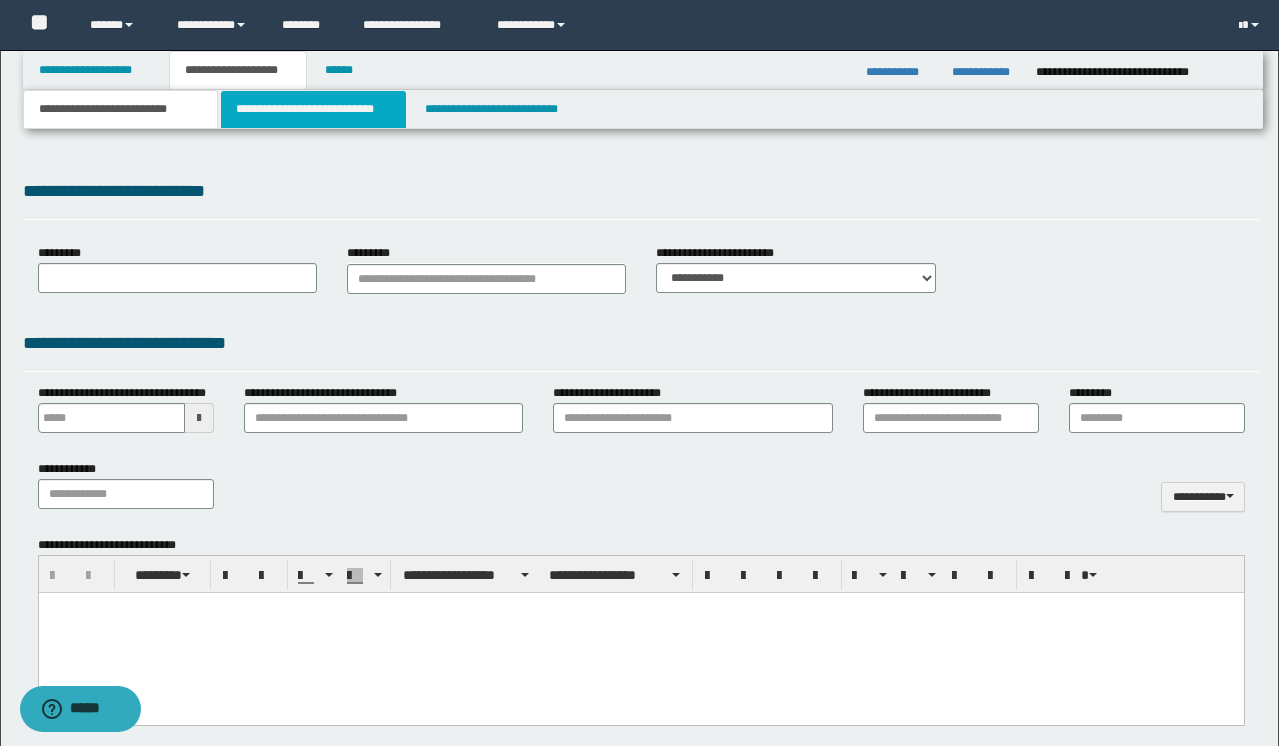 click on "**********" at bounding box center [314, 109] 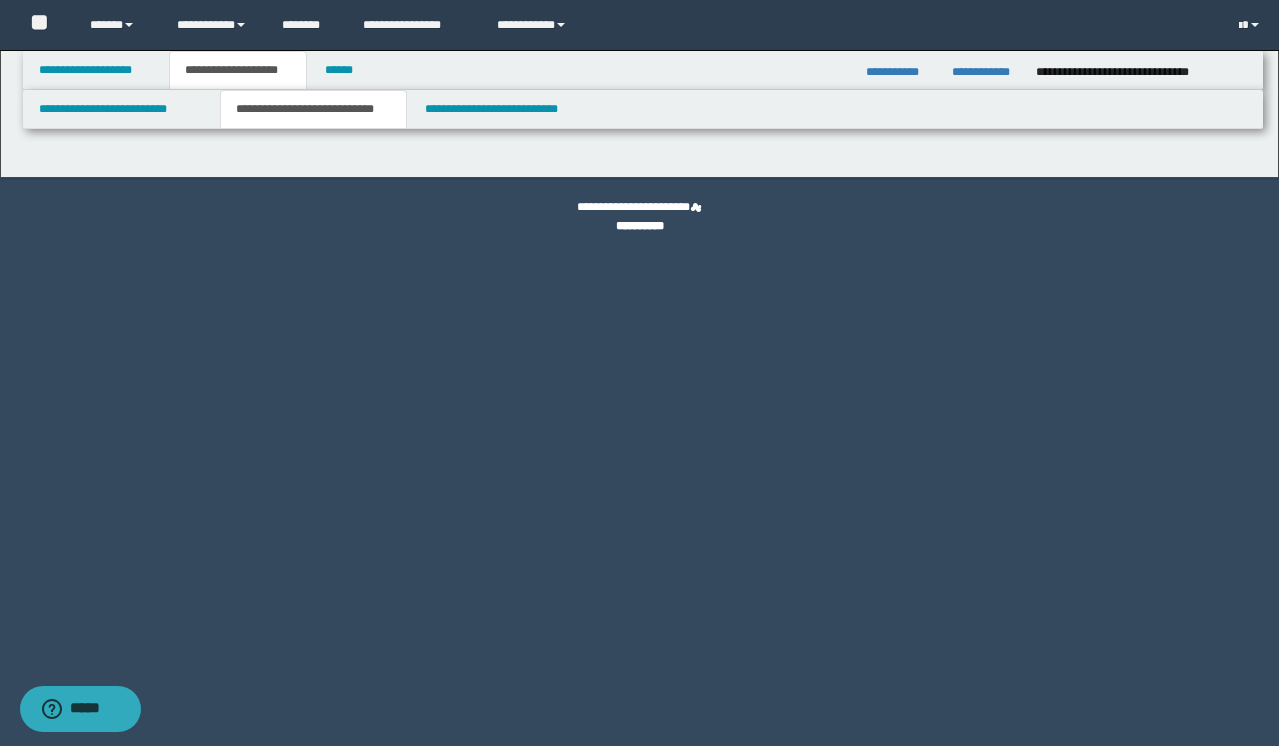 select on "*" 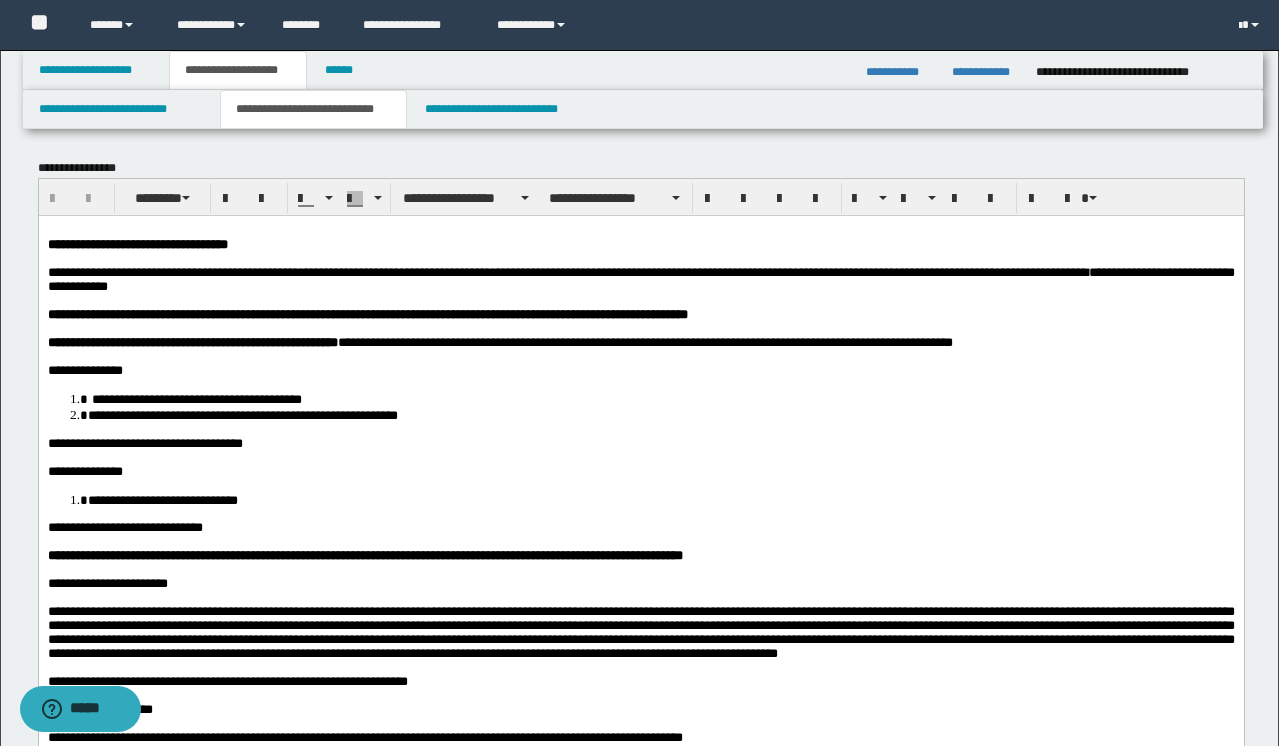 scroll, scrollTop: 0, scrollLeft: 0, axis: both 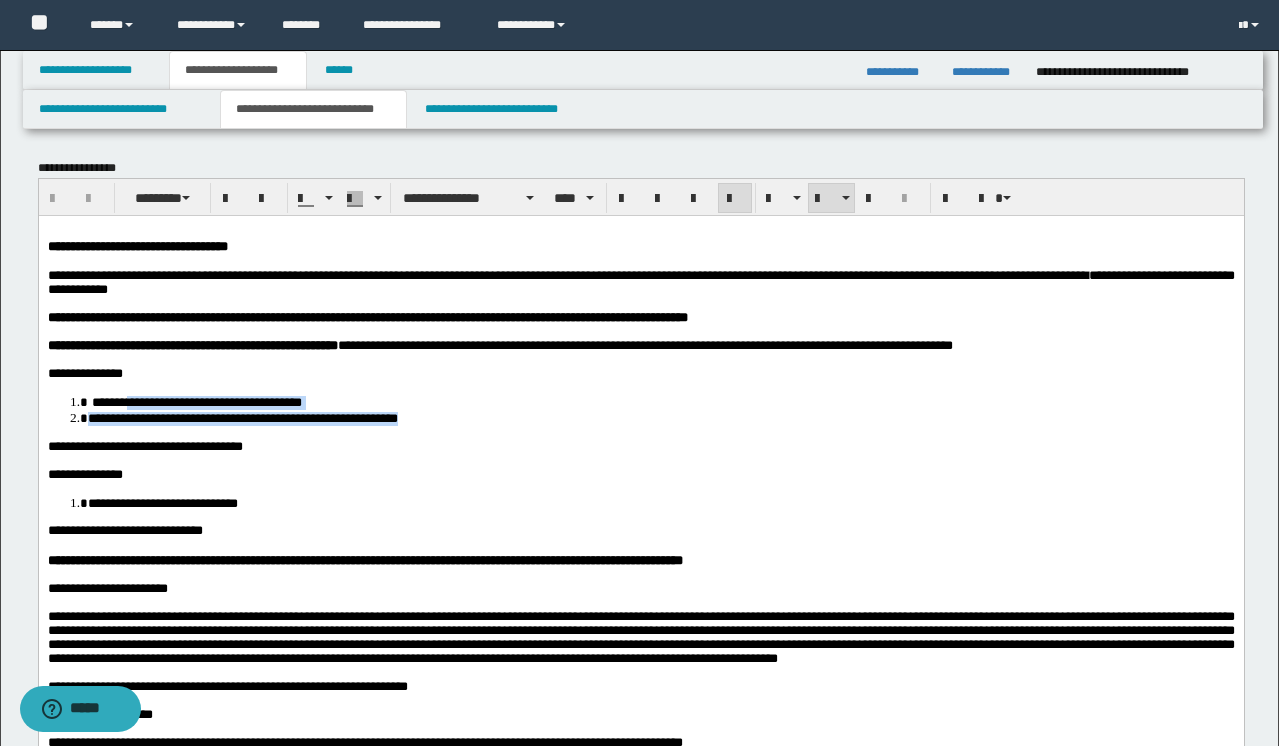 drag, startPoint x: 551, startPoint y: 435, endPoint x: 131, endPoint y: 409, distance: 420.804 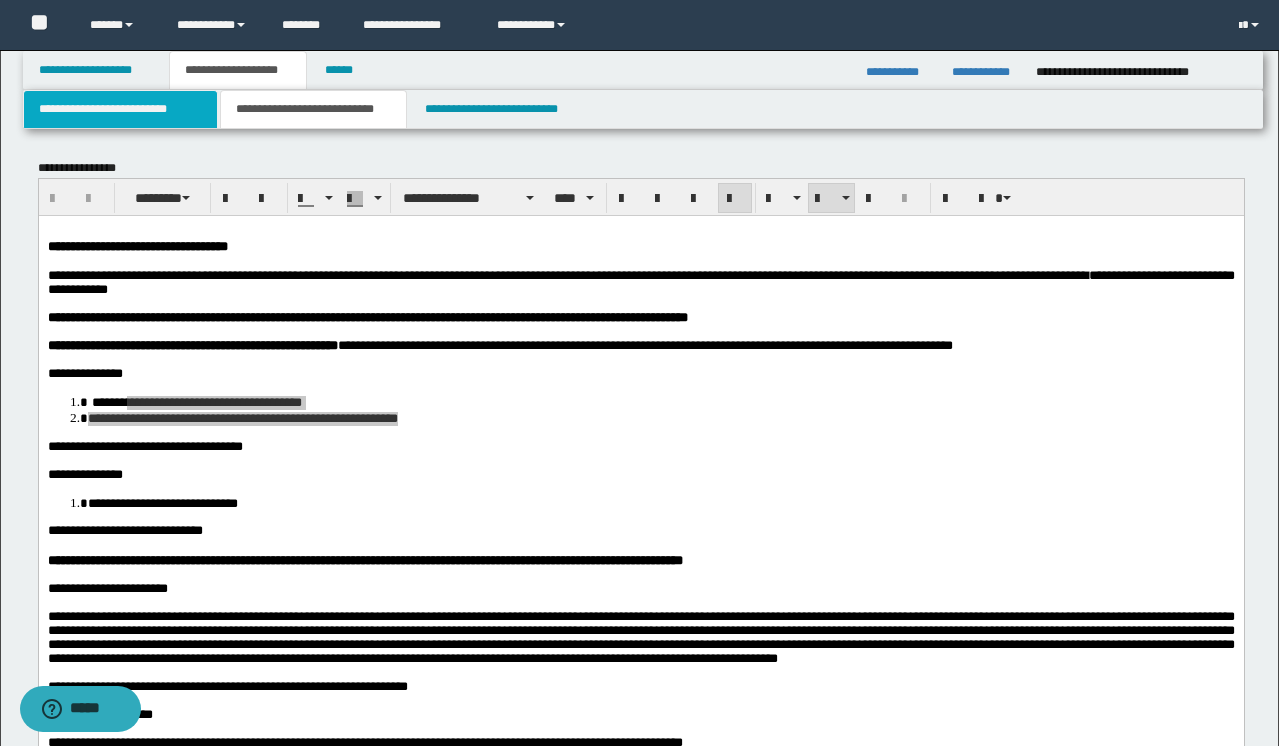 click on "**********" at bounding box center [120, 109] 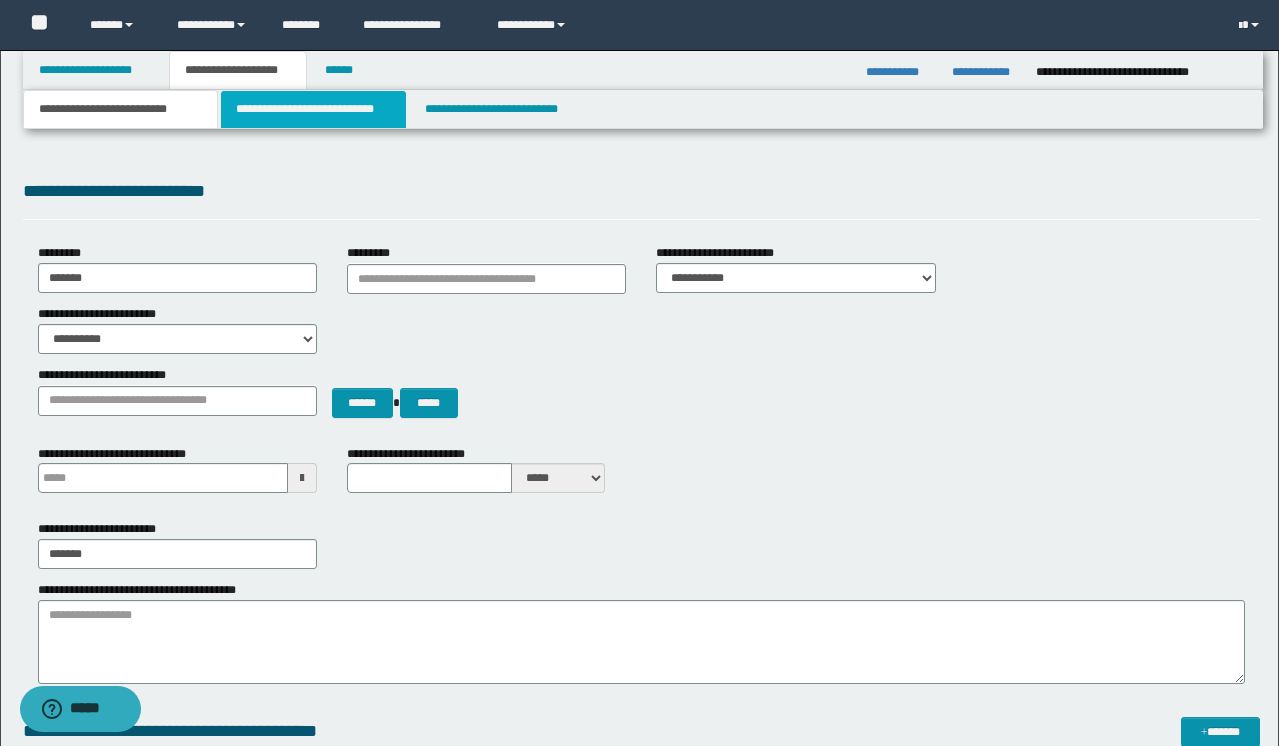 click on "**********" at bounding box center [314, 109] 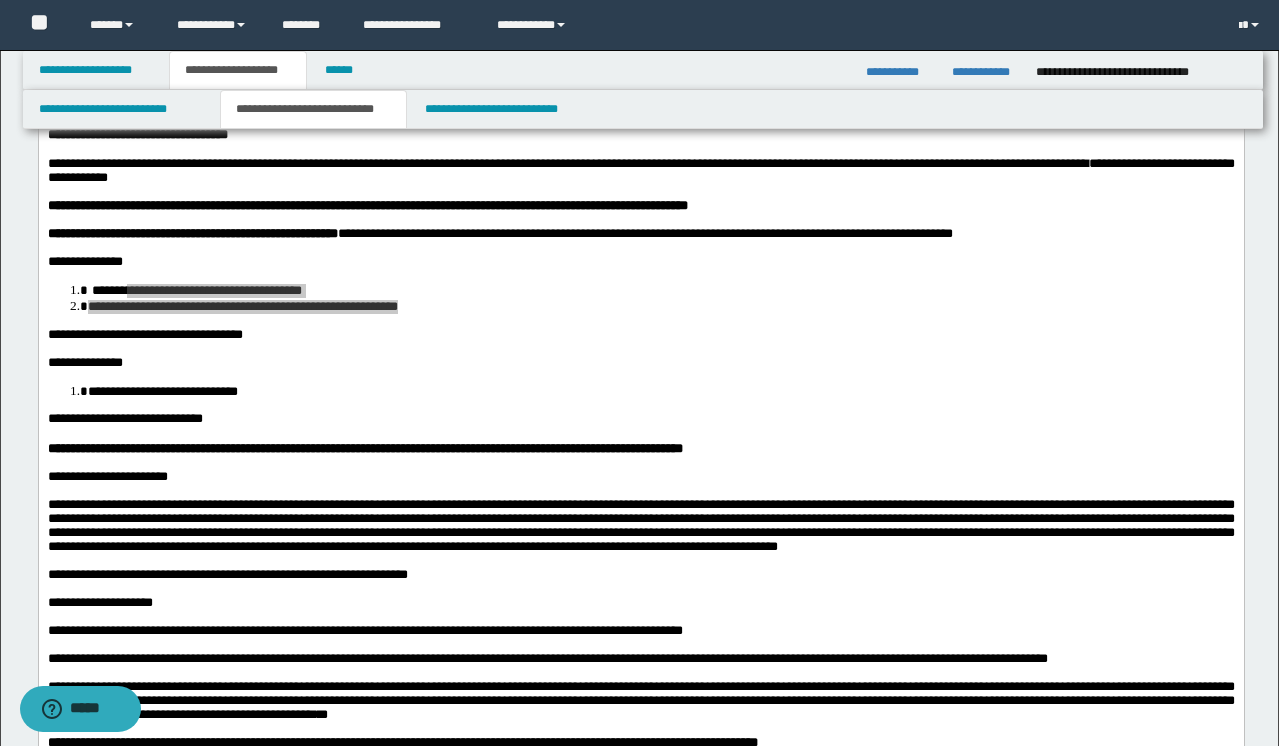 scroll, scrollTop: 113, scrollLeft: 0, axis: vertical 